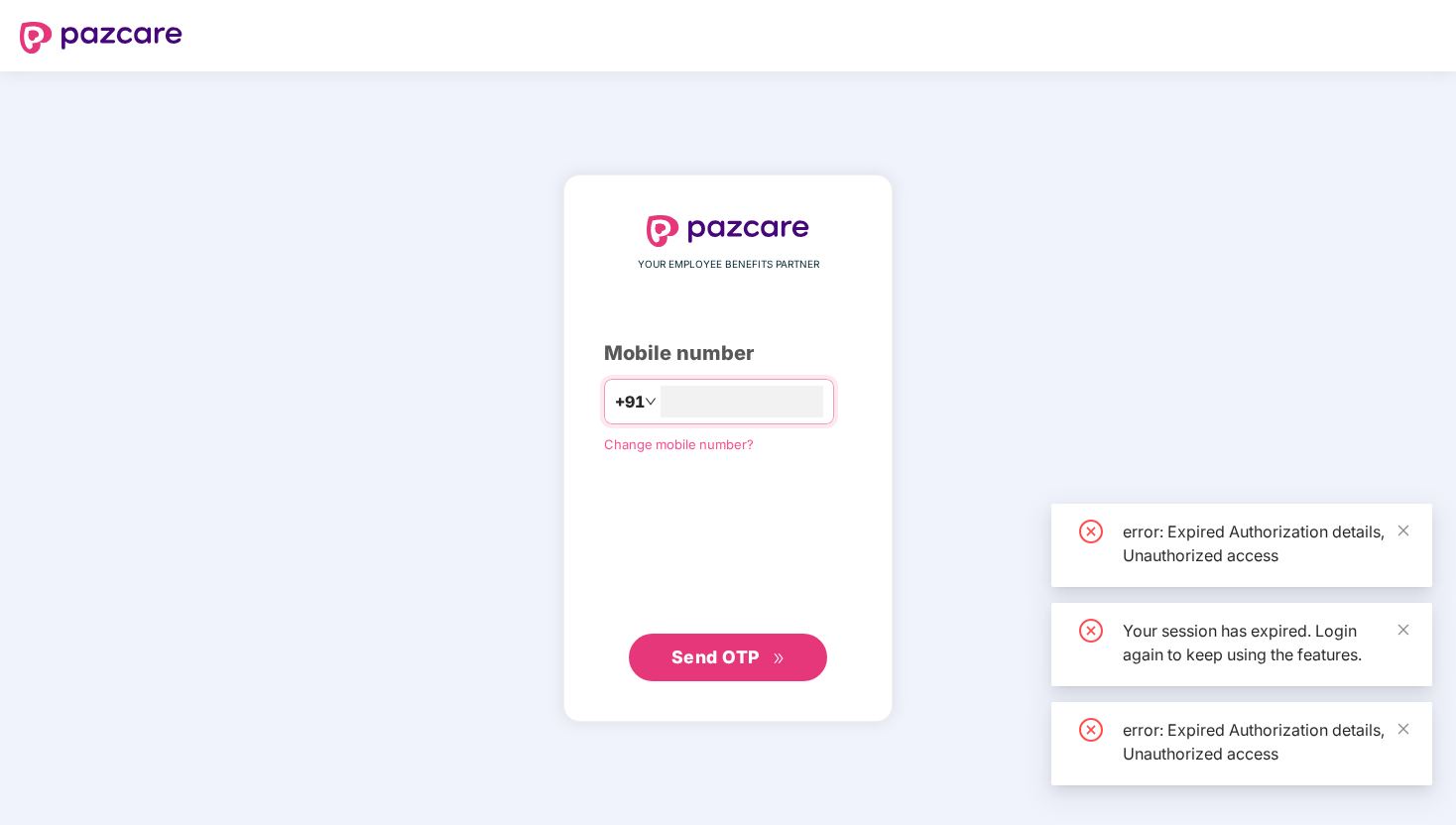 scroll, scrollTop: 0, scrollLeft: 0, axis: both 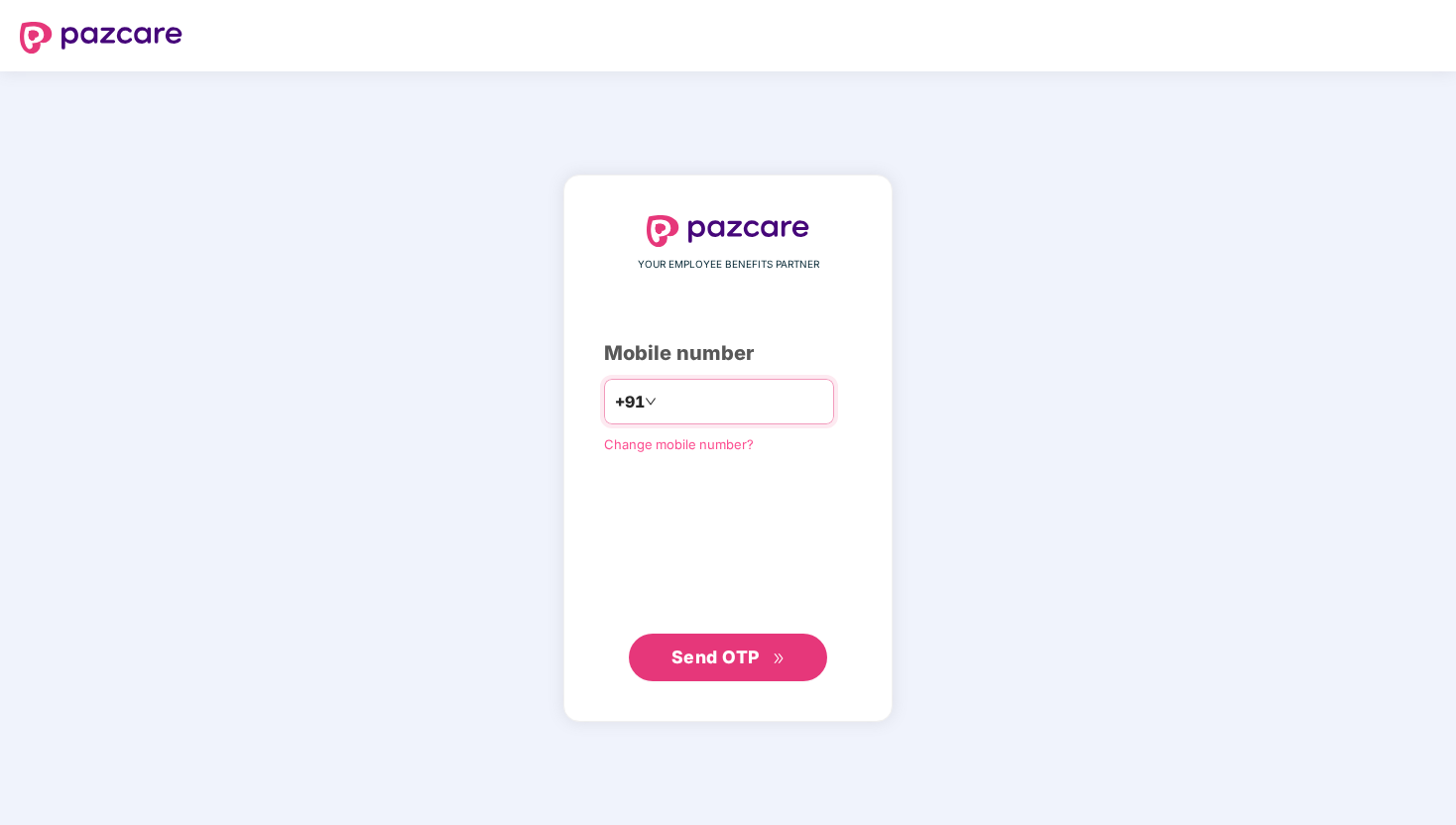 click at bounding box center [742, 402] 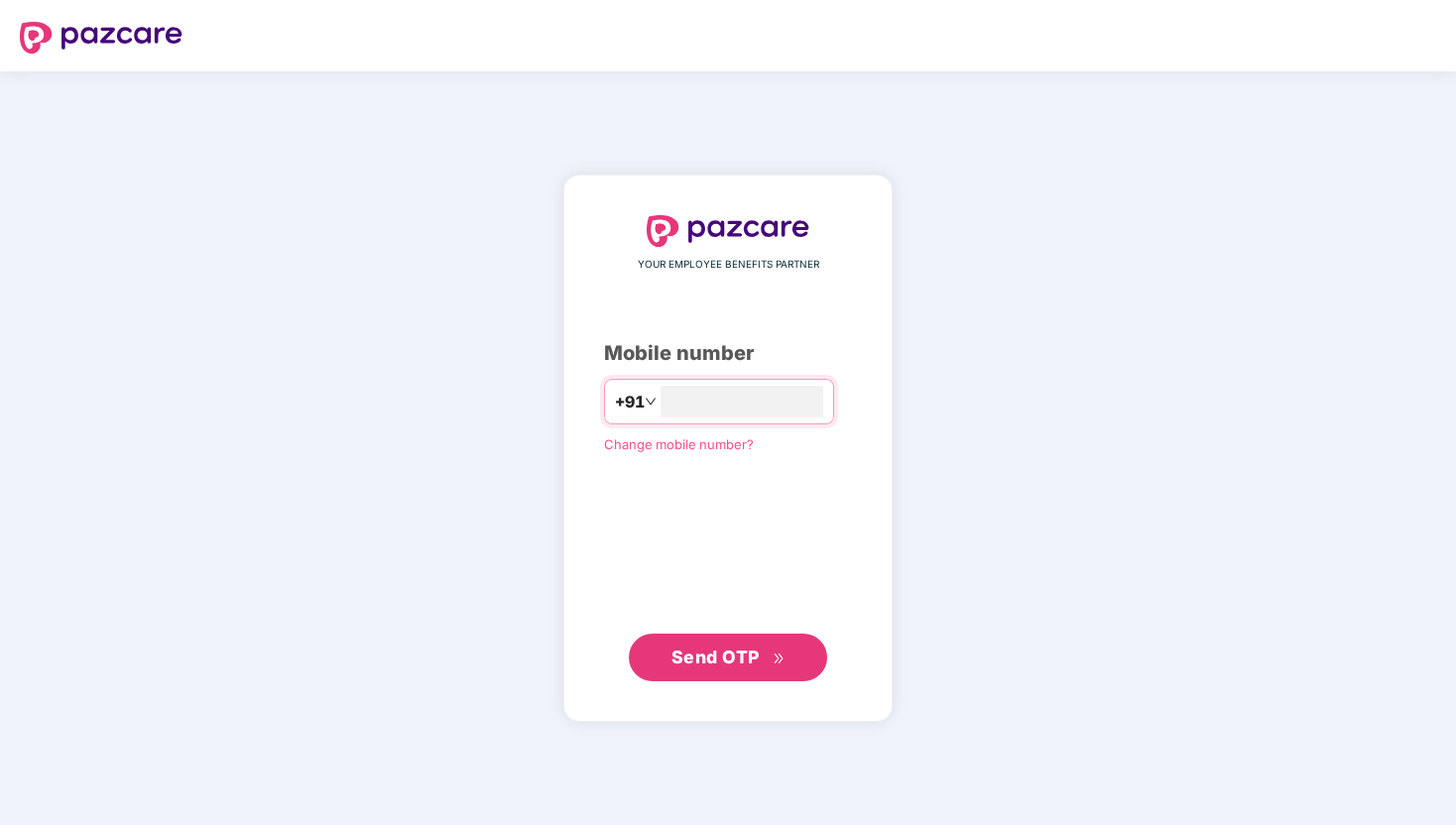 click on "Send OTP" at bounding box center (715, 656) 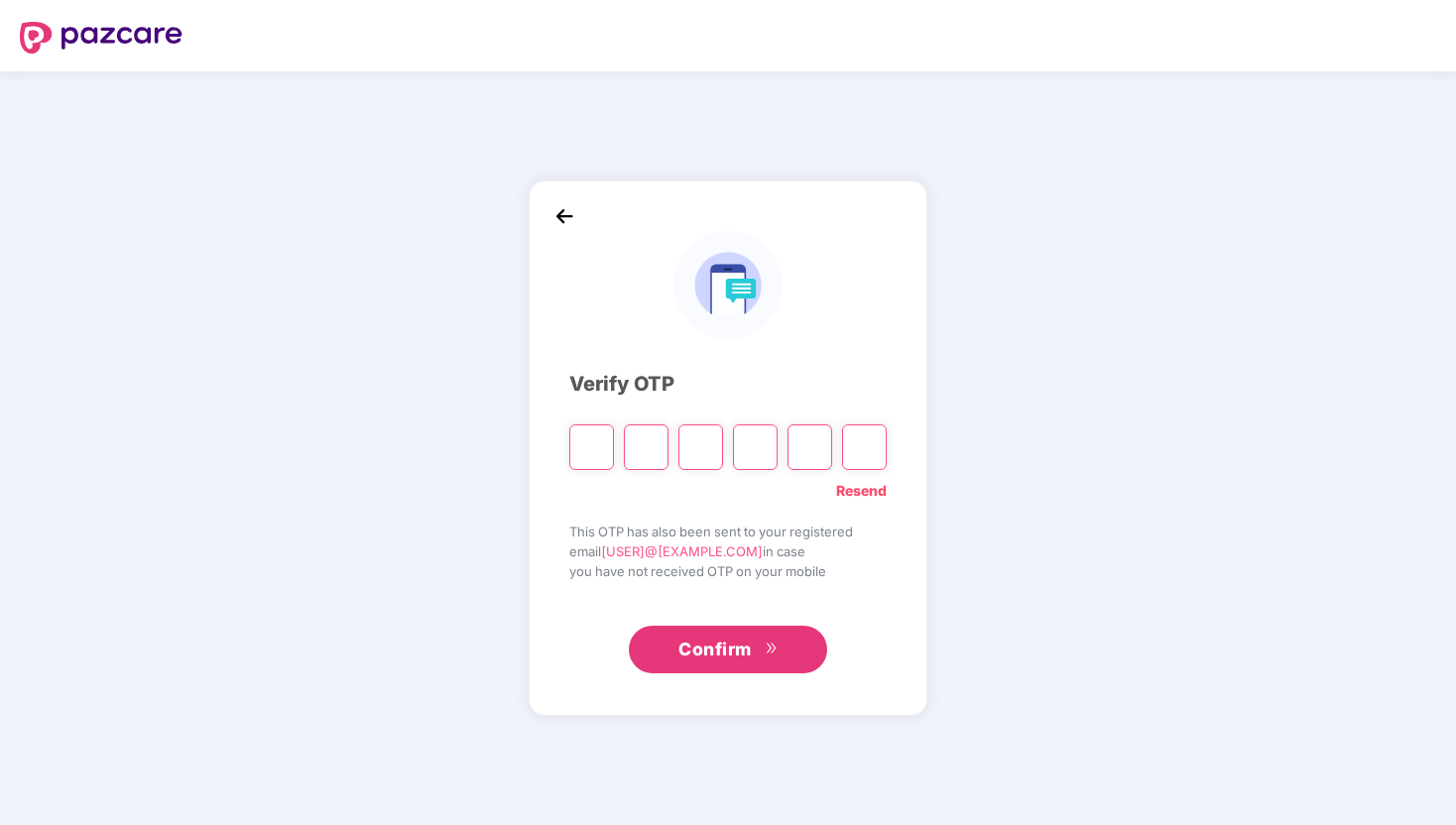 type on "*" 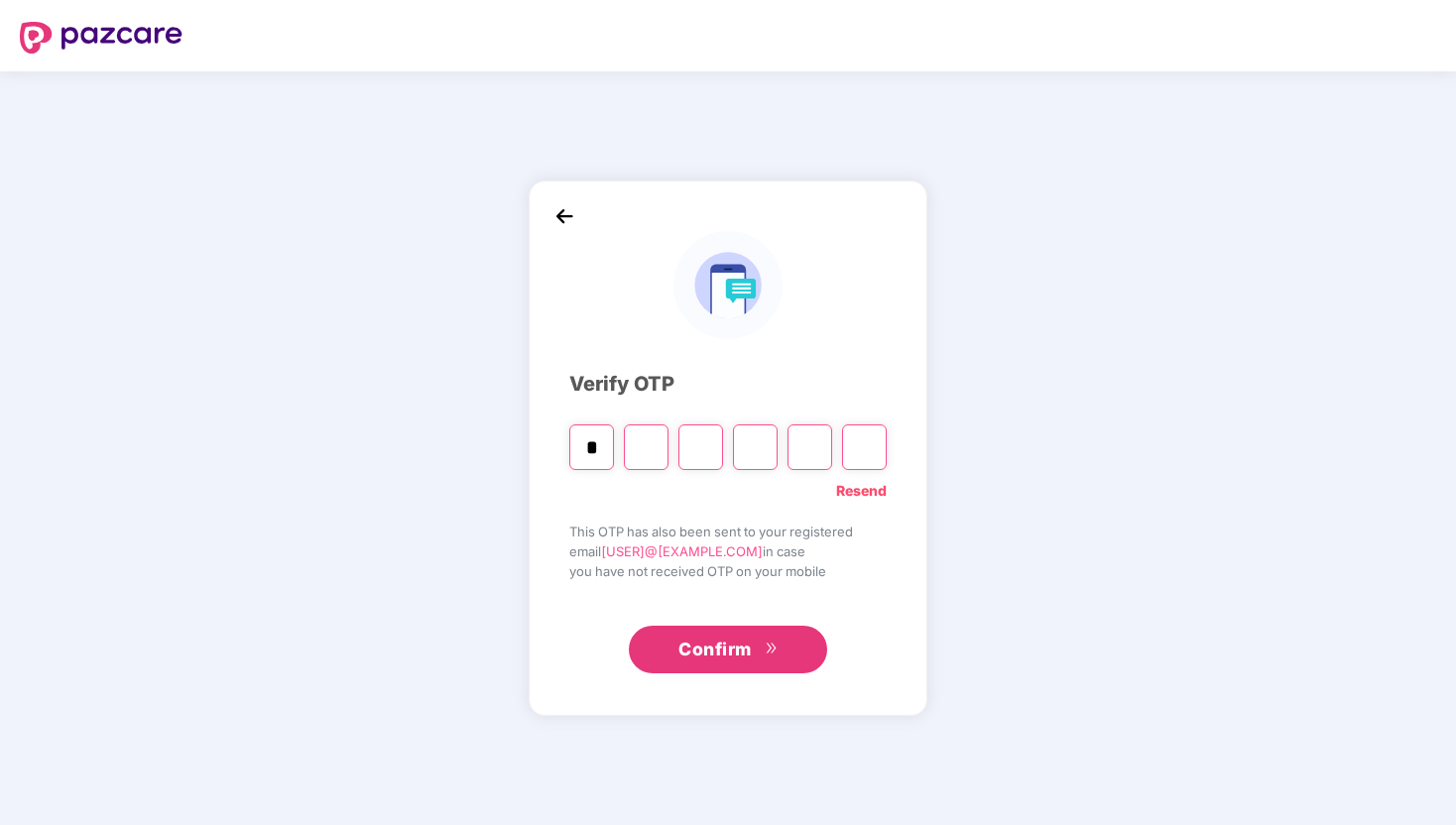 type on "*" 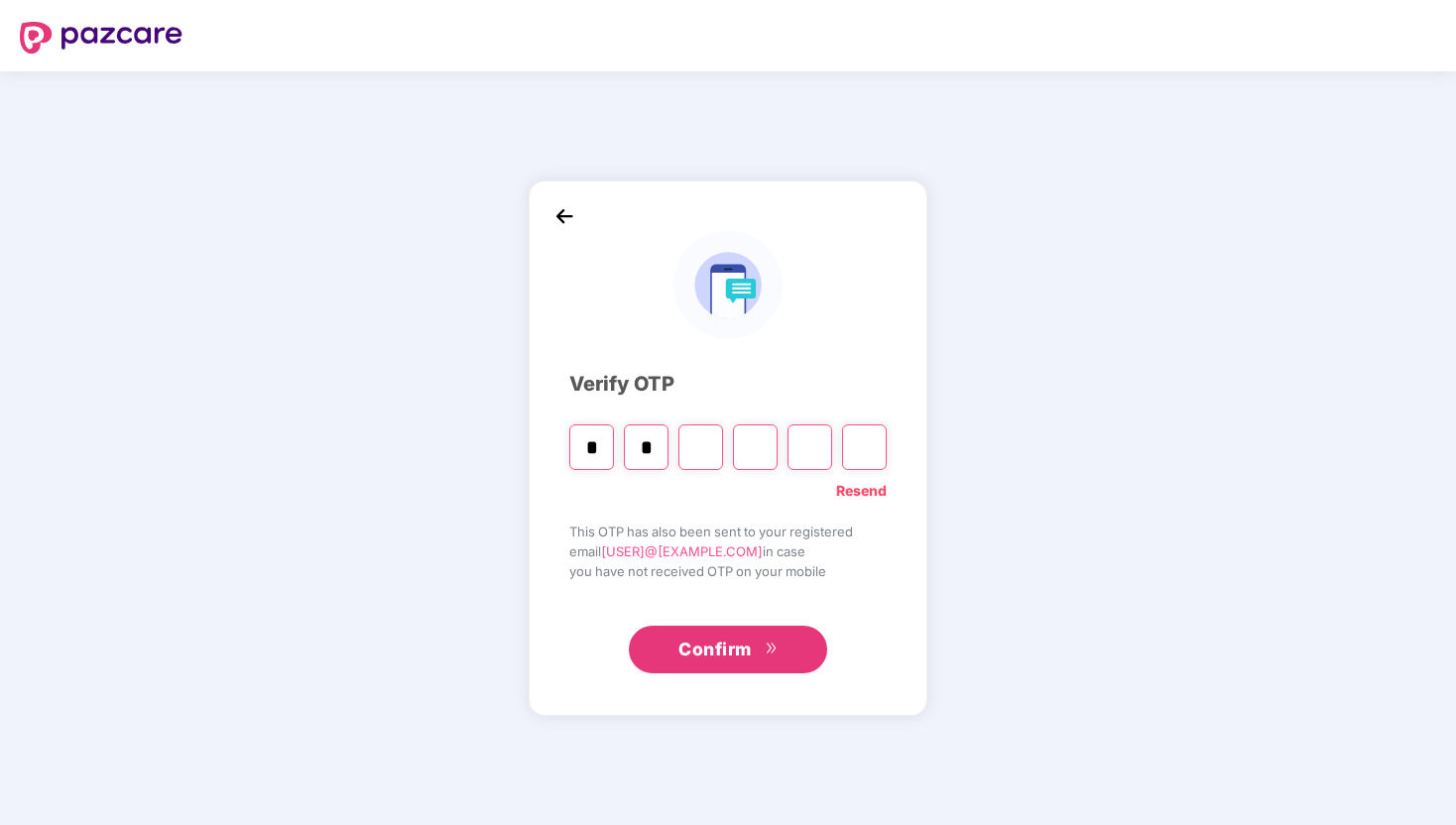 type on "*" 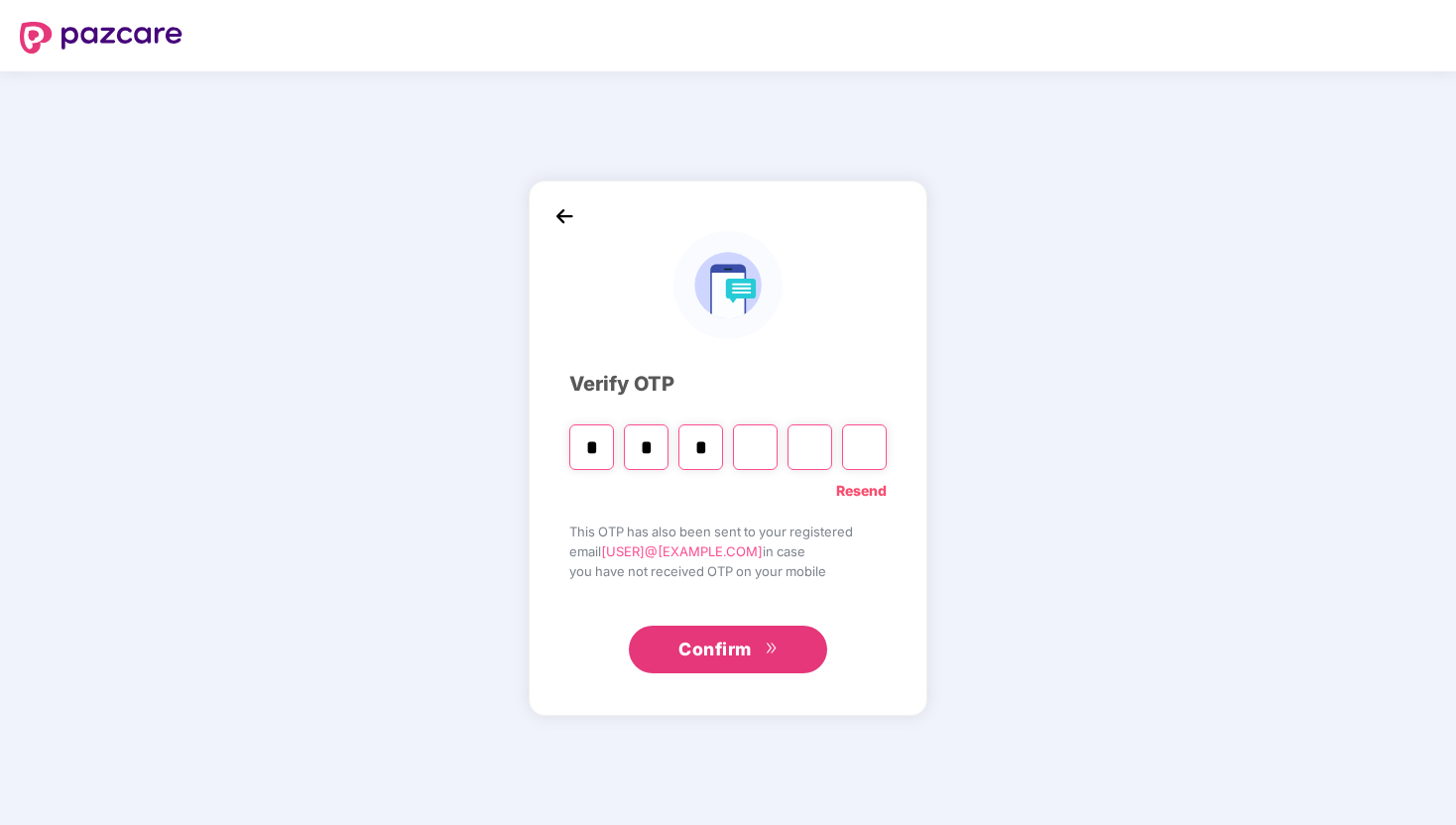 type on "*" 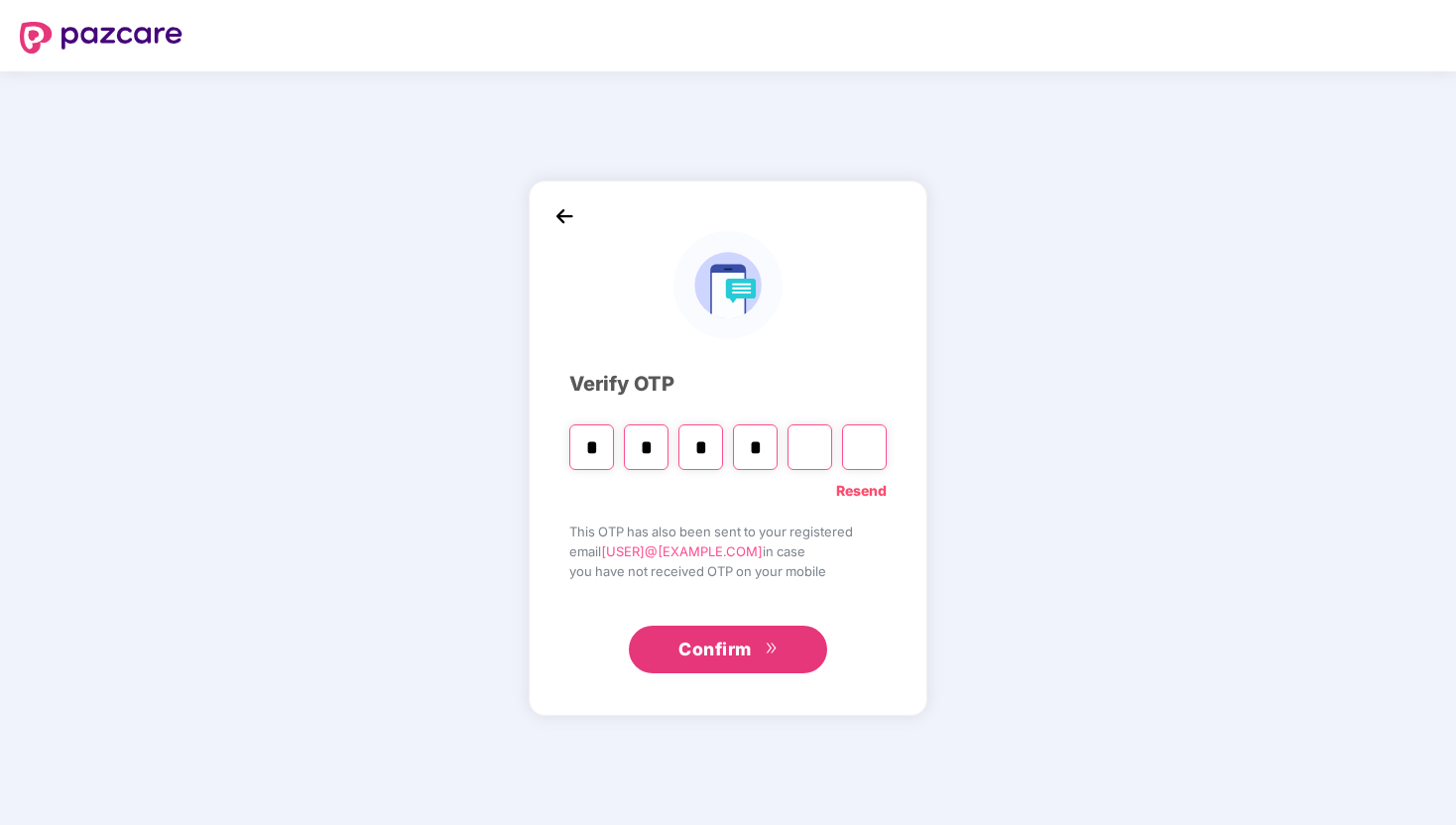 type on "*" 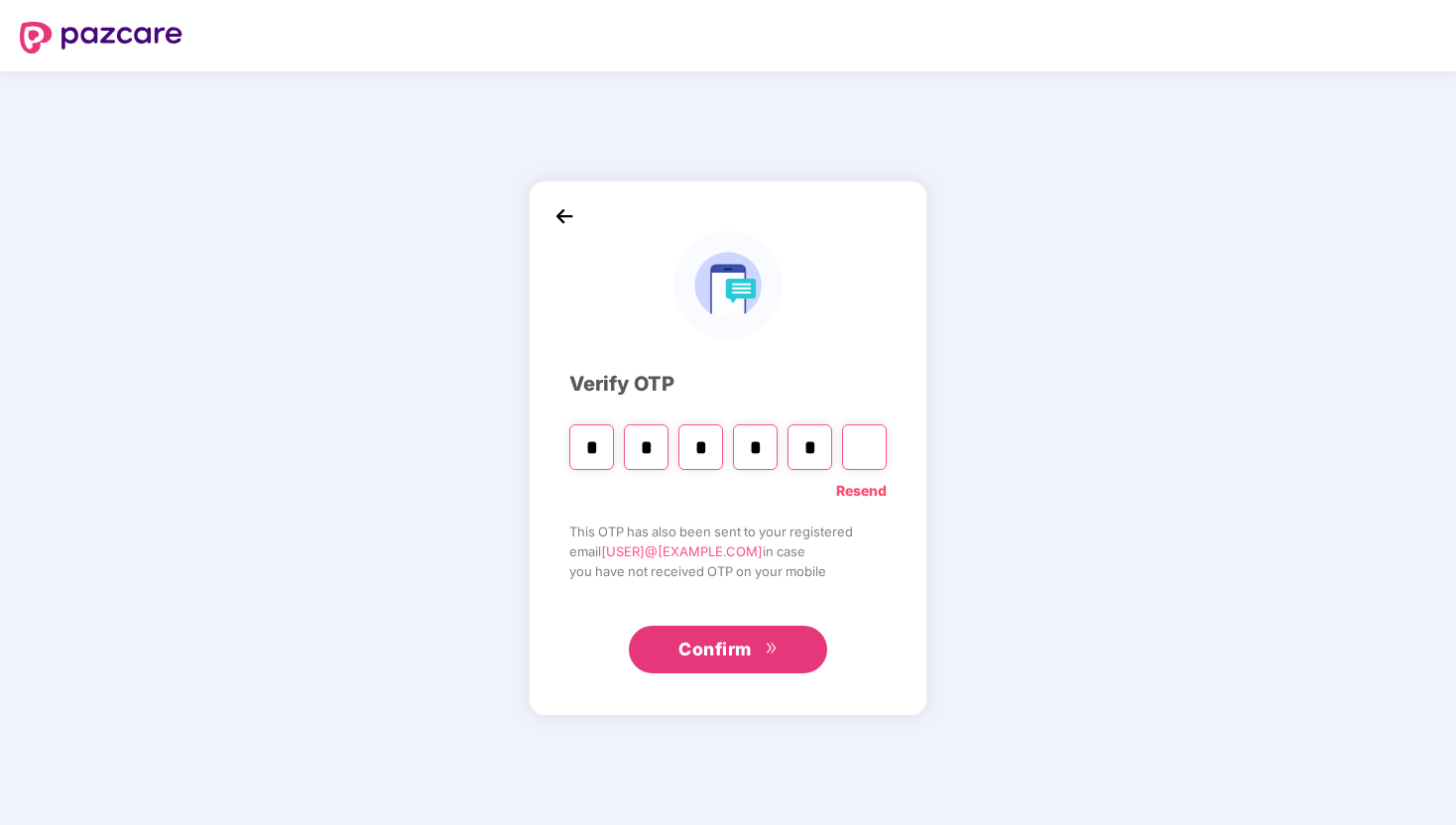 type on "*" 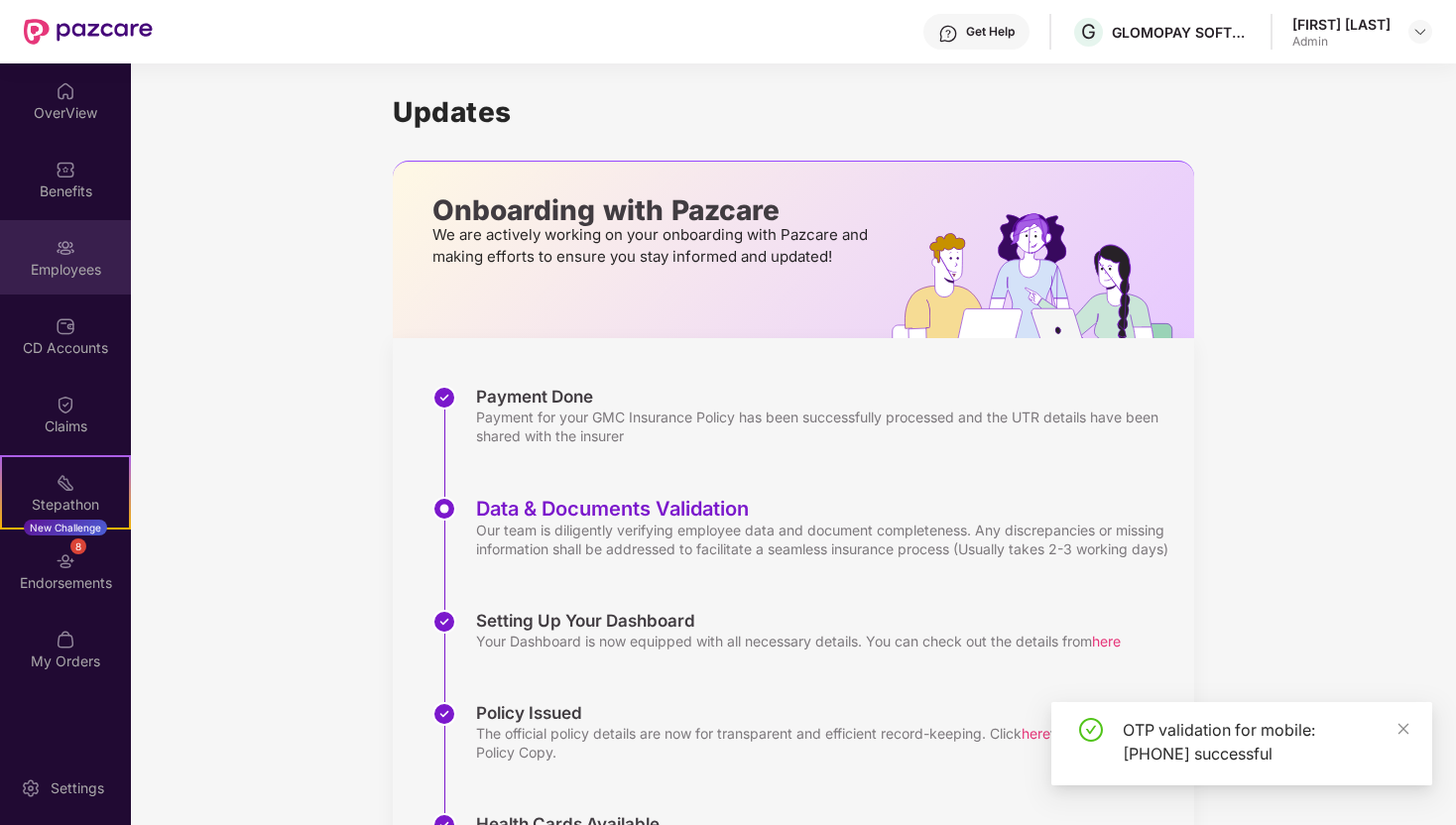 click on "Employees" at bounding box center [65, 270] 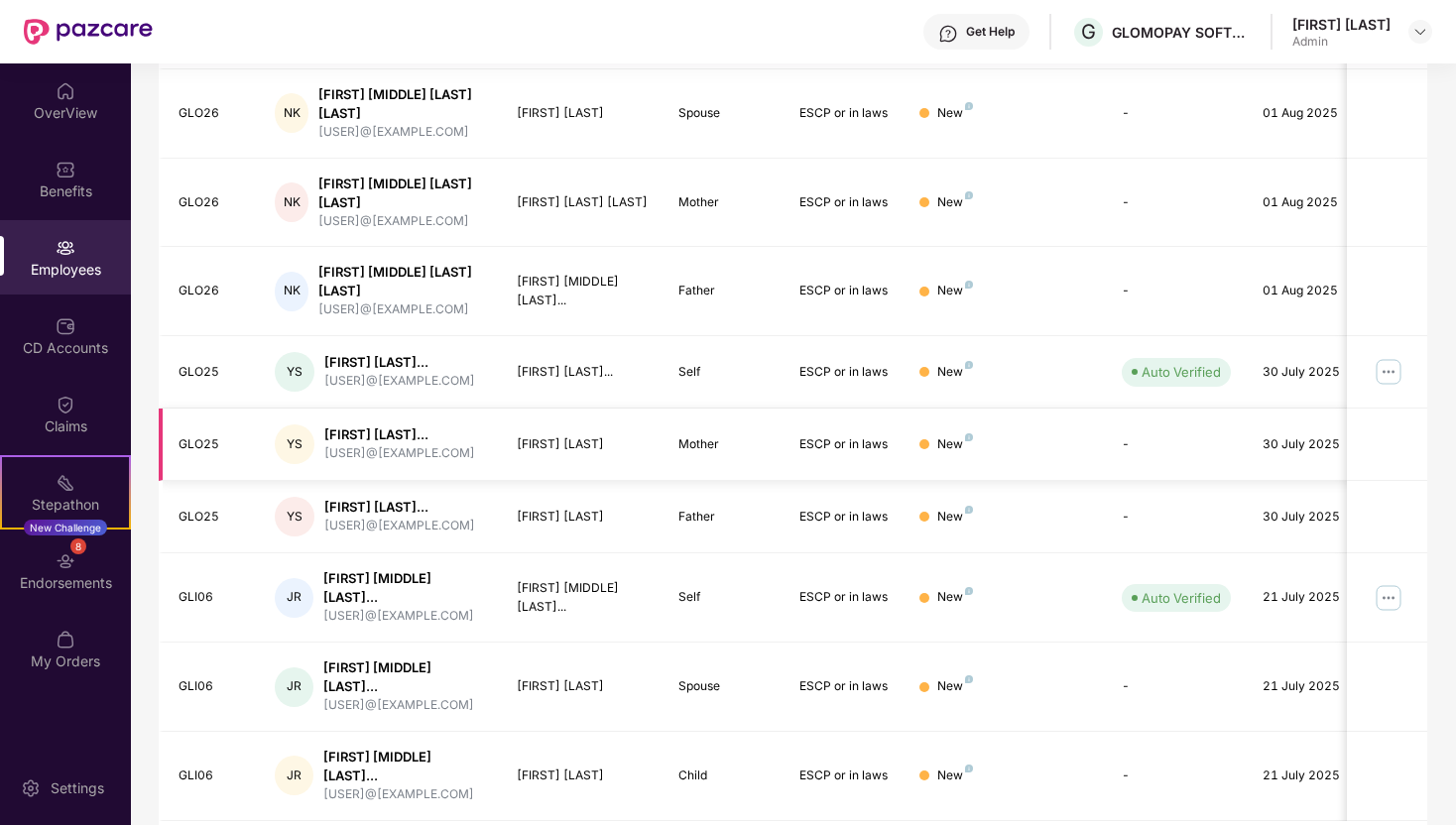 scroll, scrollTop: 0, scrollLeft: 0, axis: both 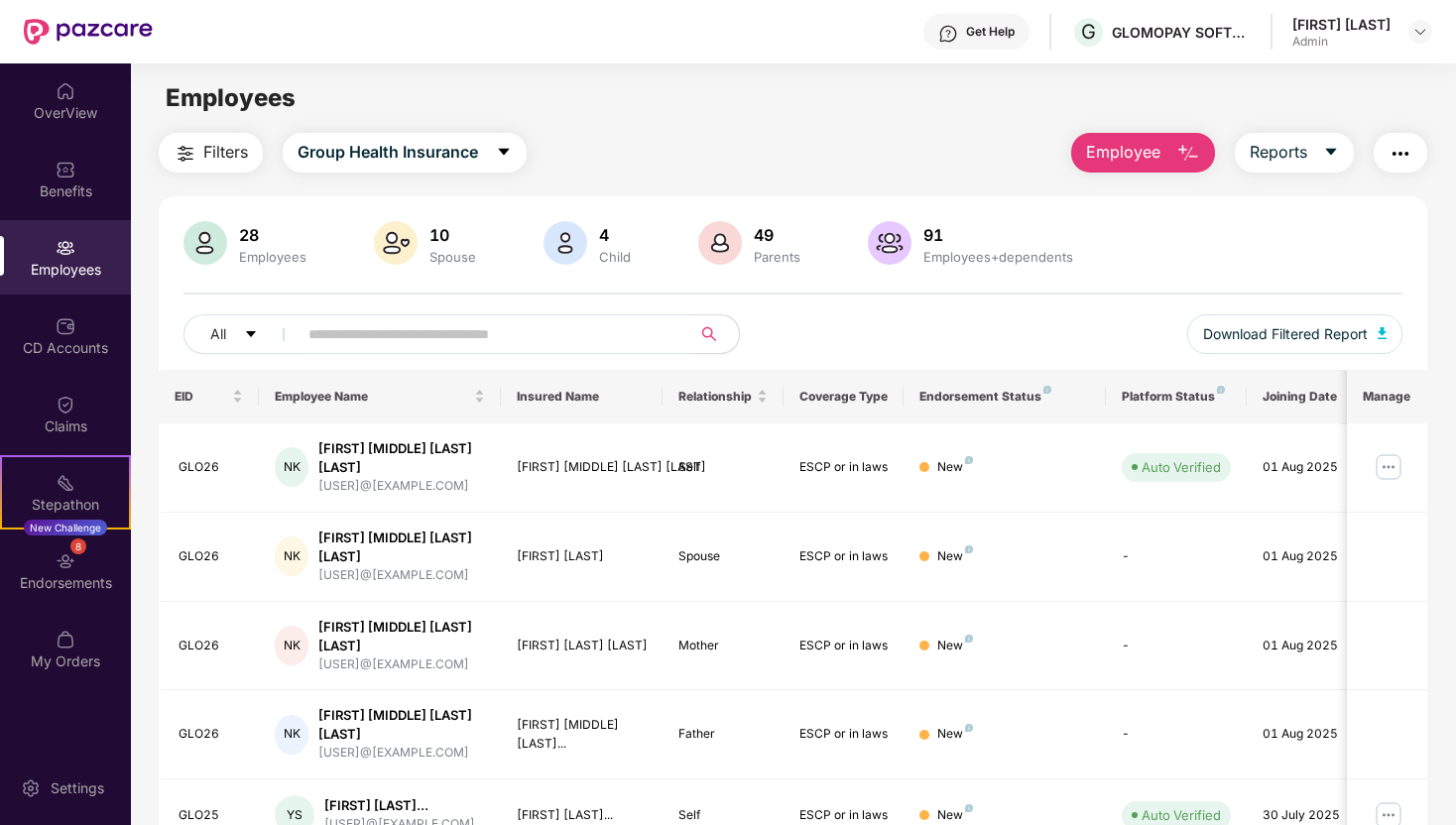 click at bounding box center [486, 334] 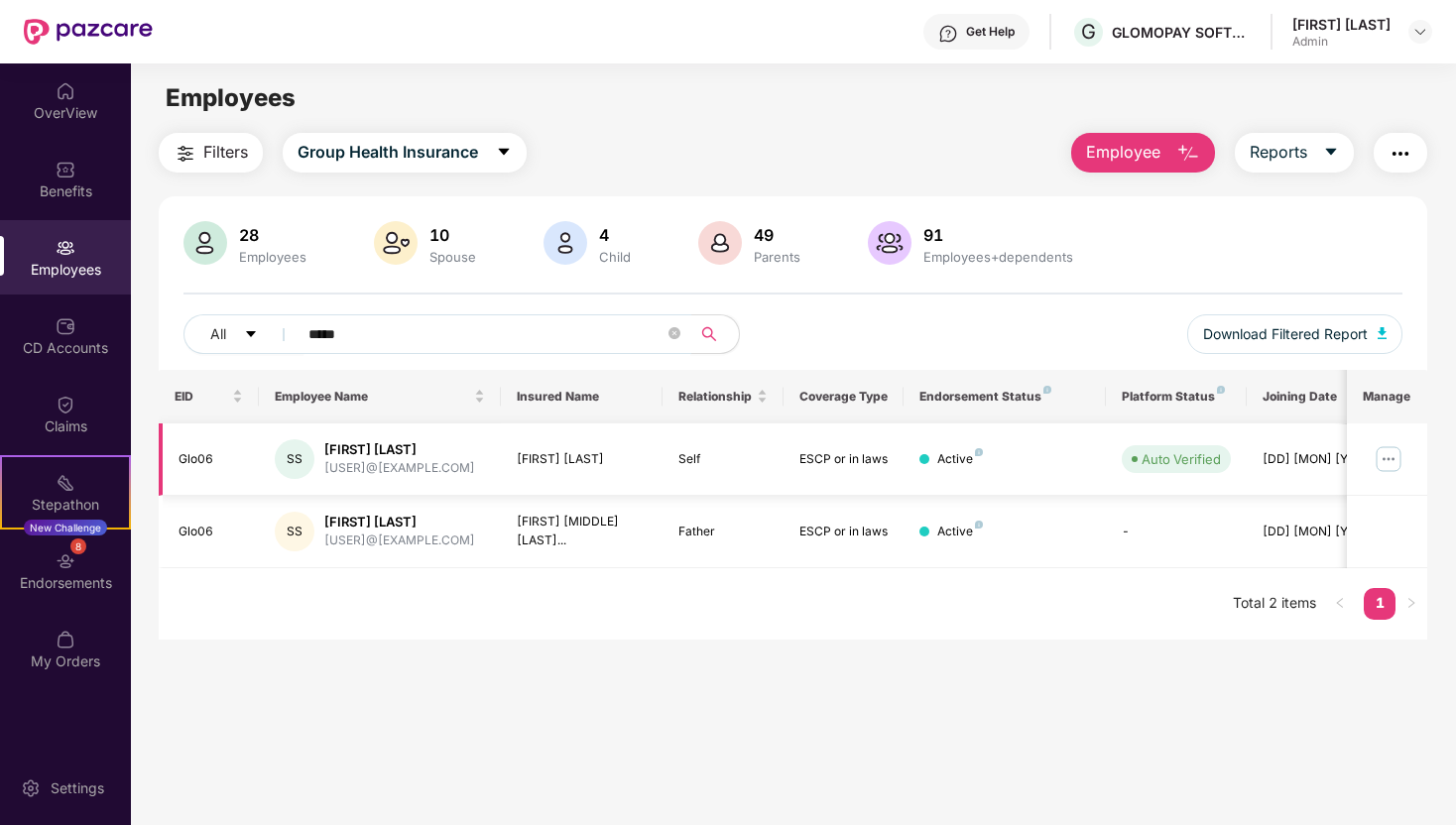 type on "*****" 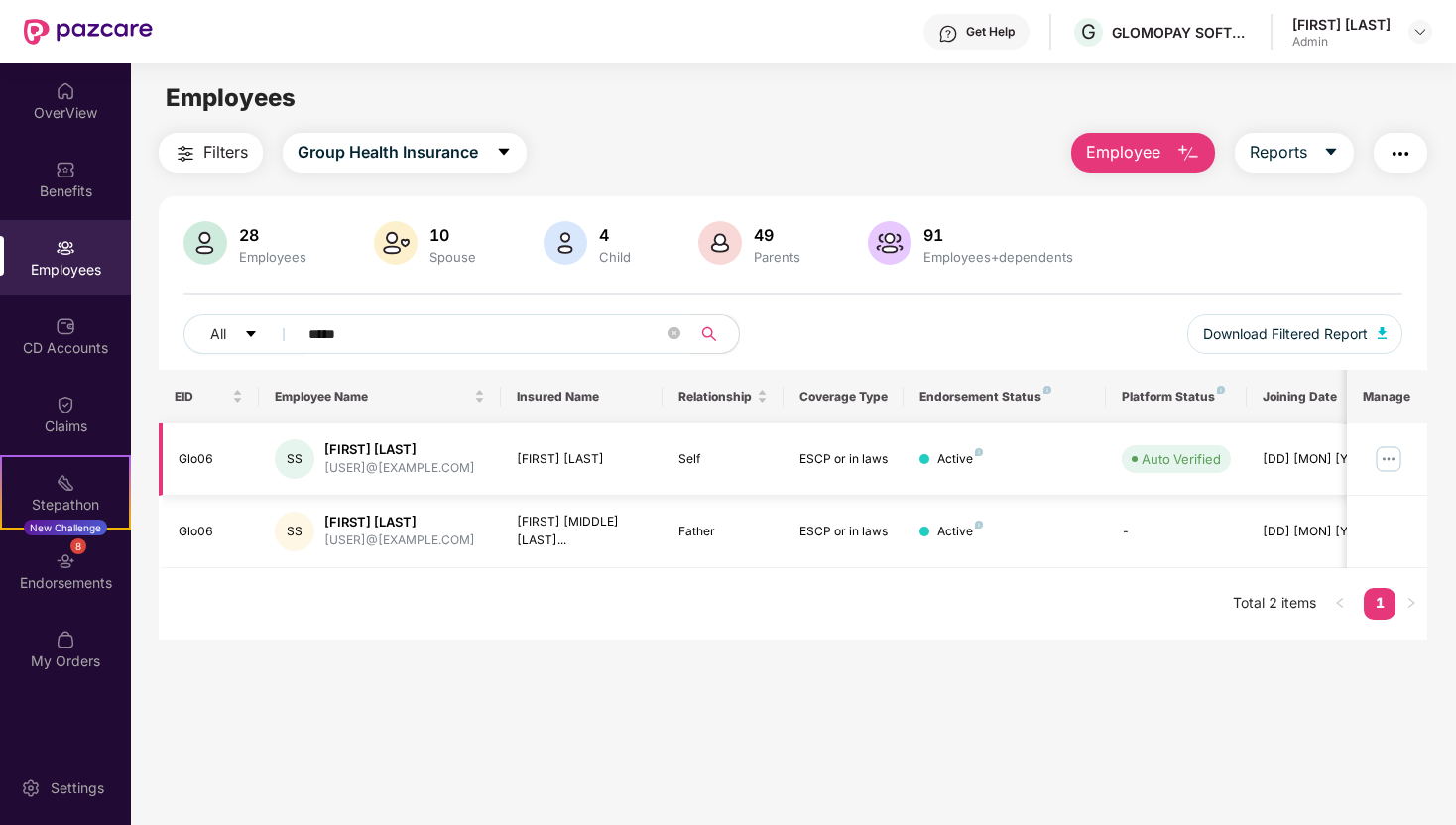click at bounding box center (1389, 459) 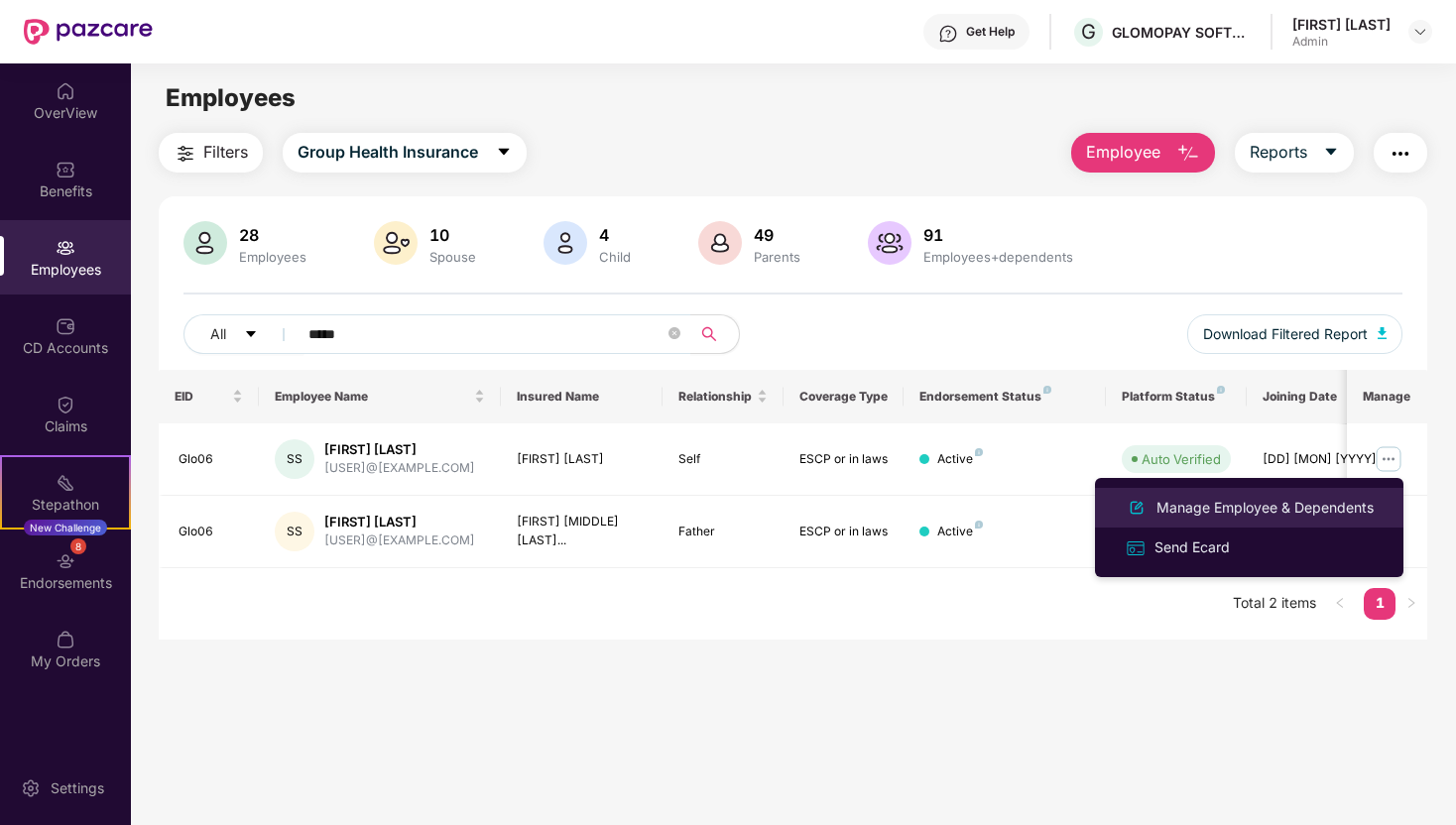 click on "Manage Employee & Dependents" at bounding box center (1265, 508) 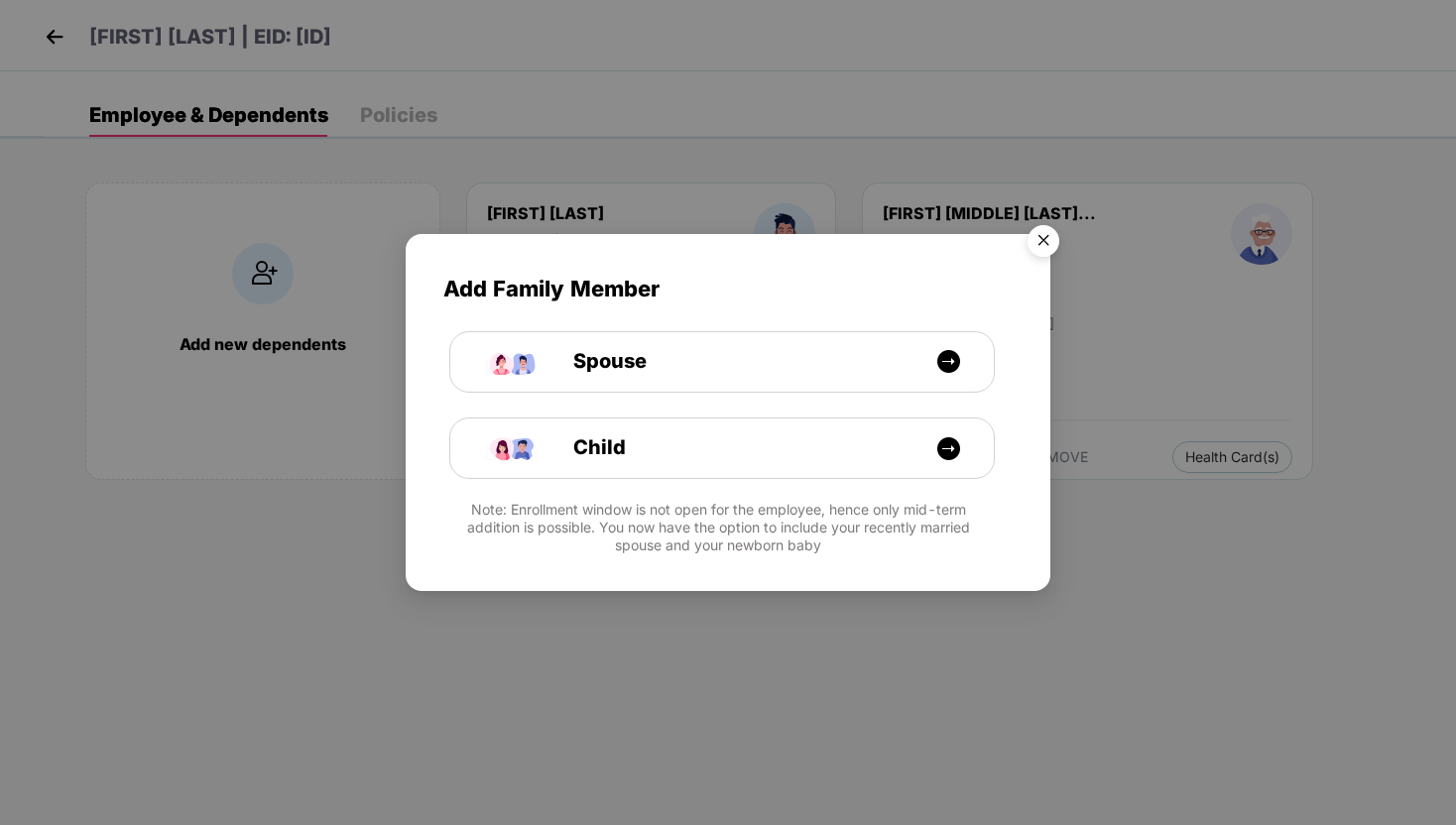 click at bounding box center [1043, 244] 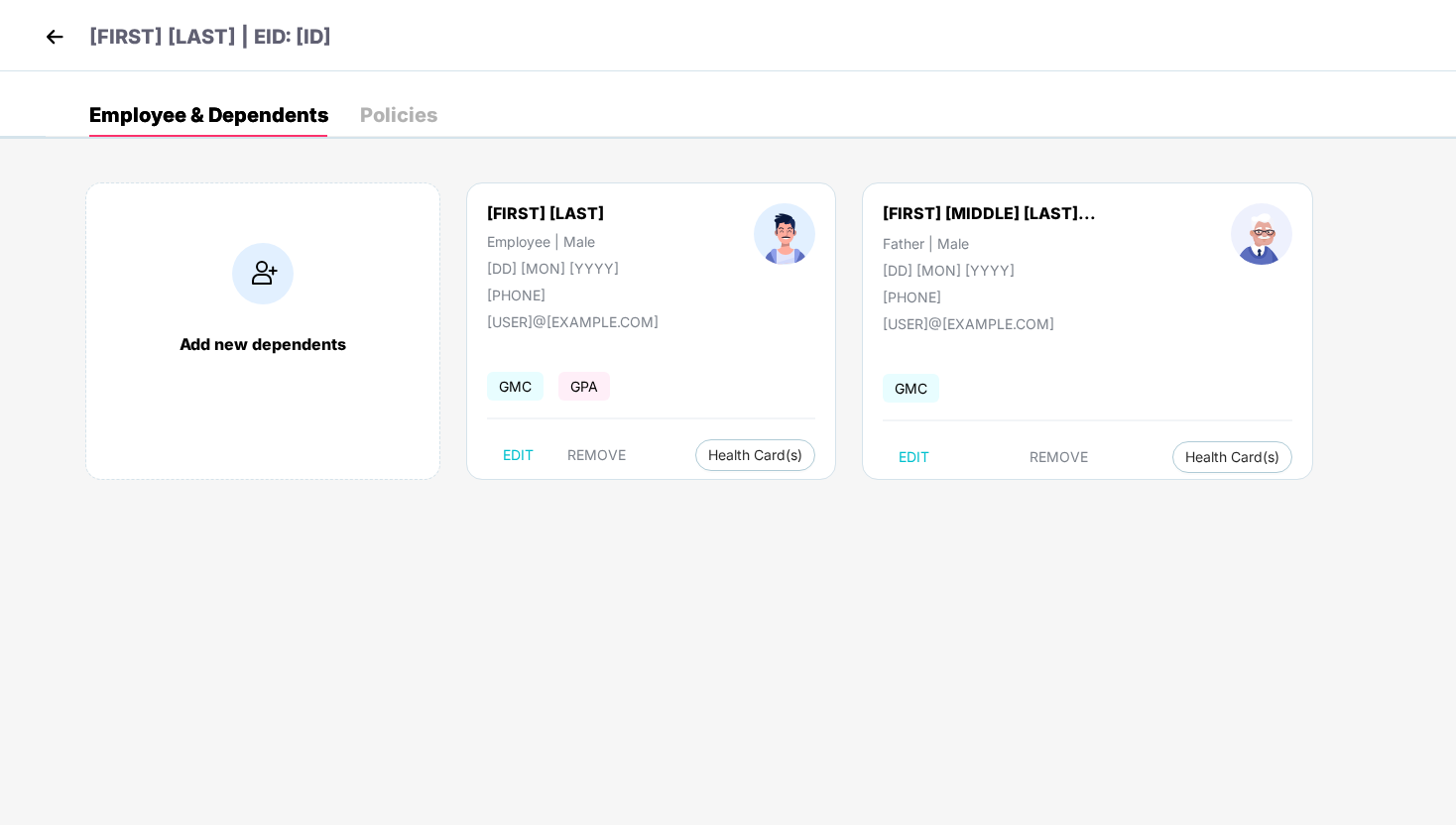 click at bounding box center (55, 37) 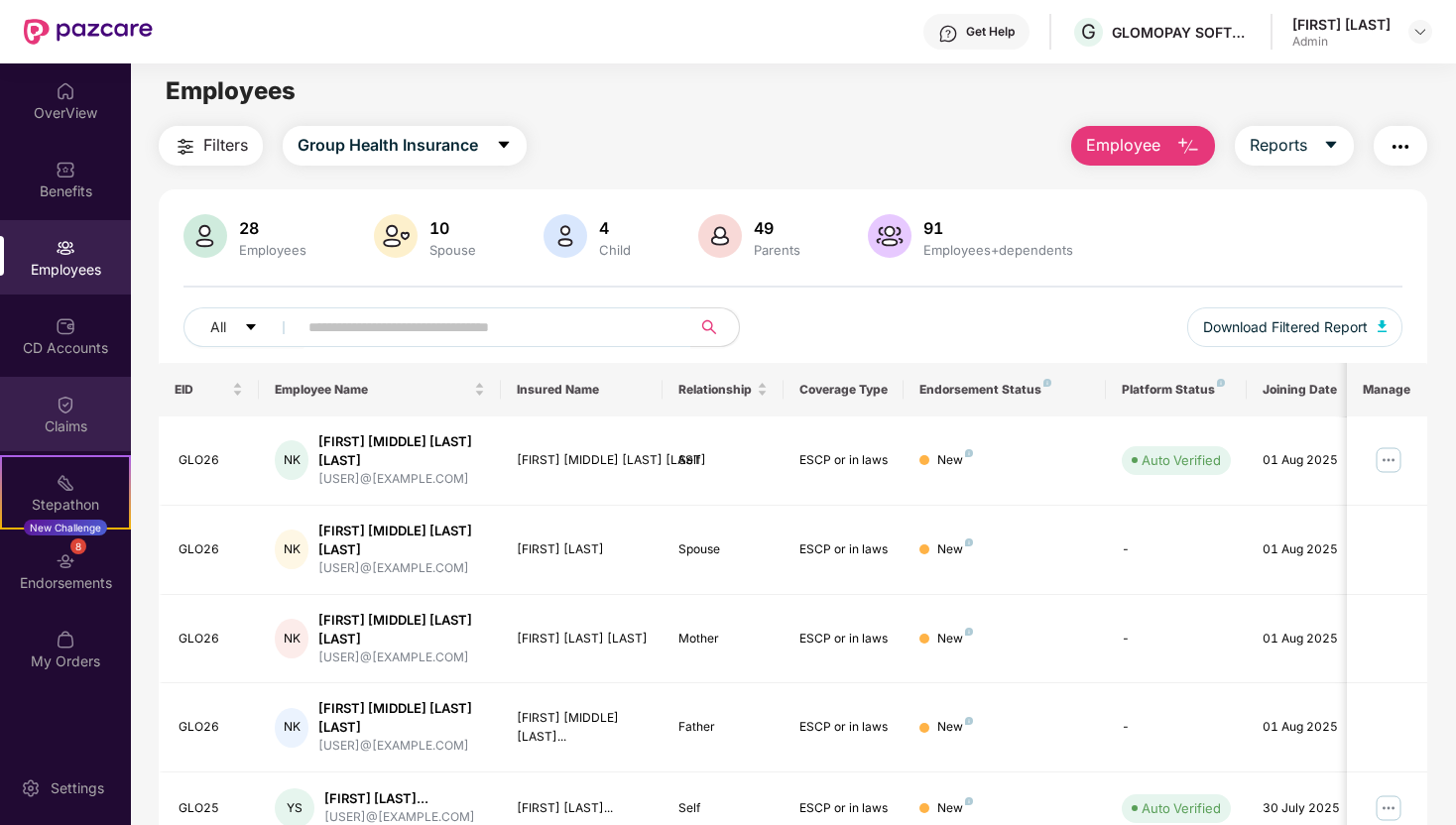 scroll, scrollTop: 13, scrollLeft: 0, axis: vertical 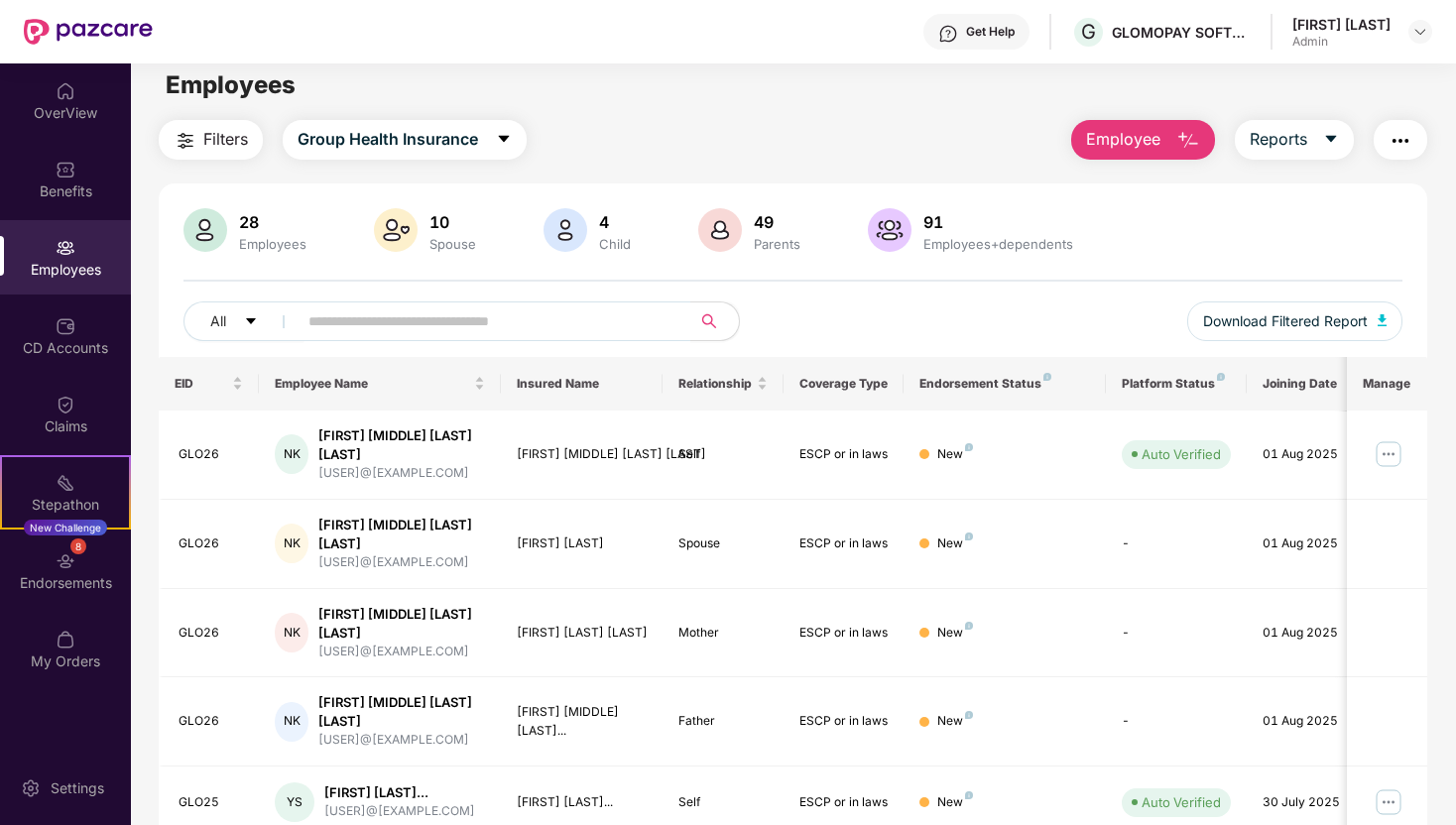 click on "Employees" at bounding box center (65, 257) 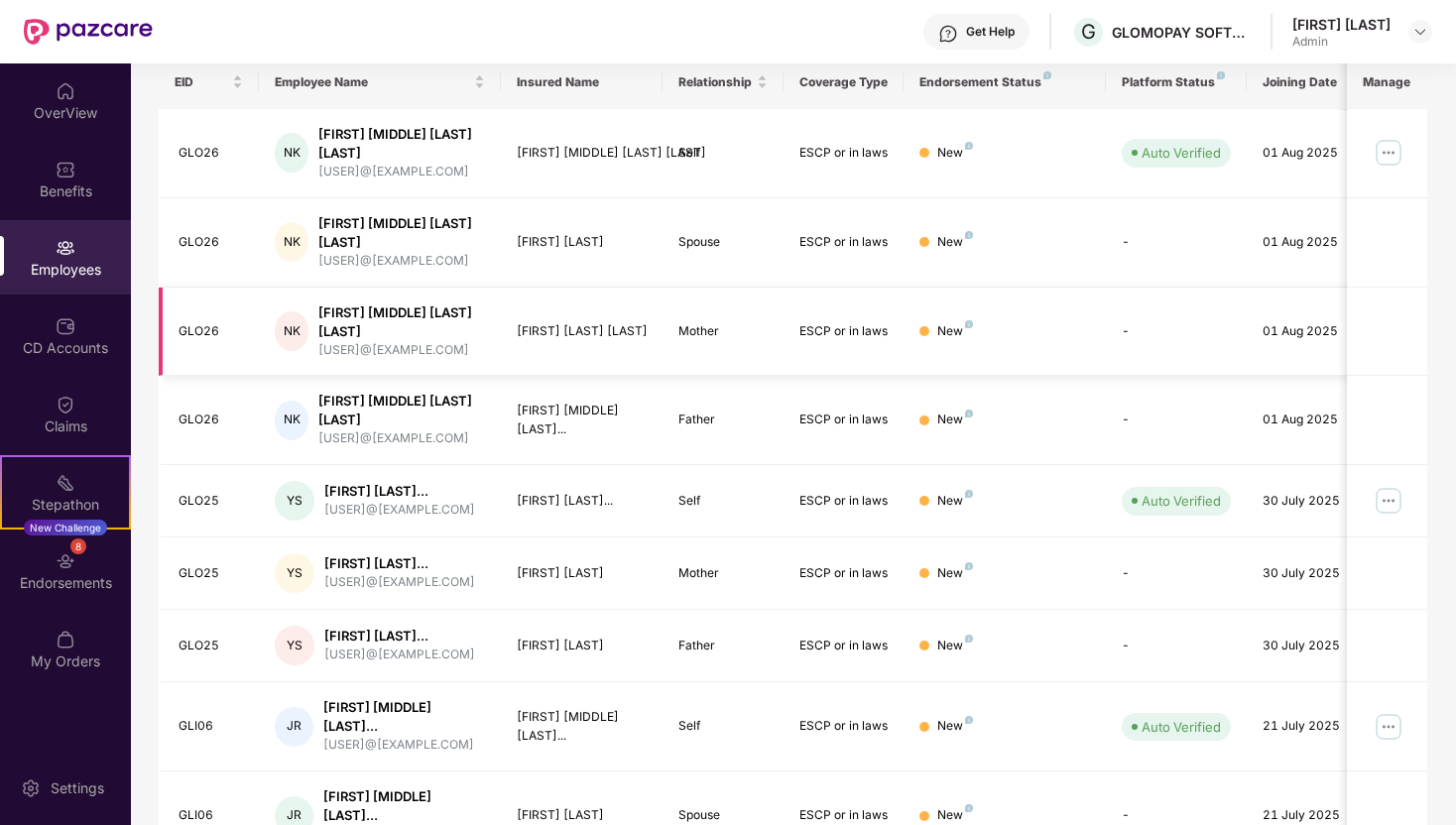 scroll, scrollTop: 443, scrollLeft: 0, axis: vertical 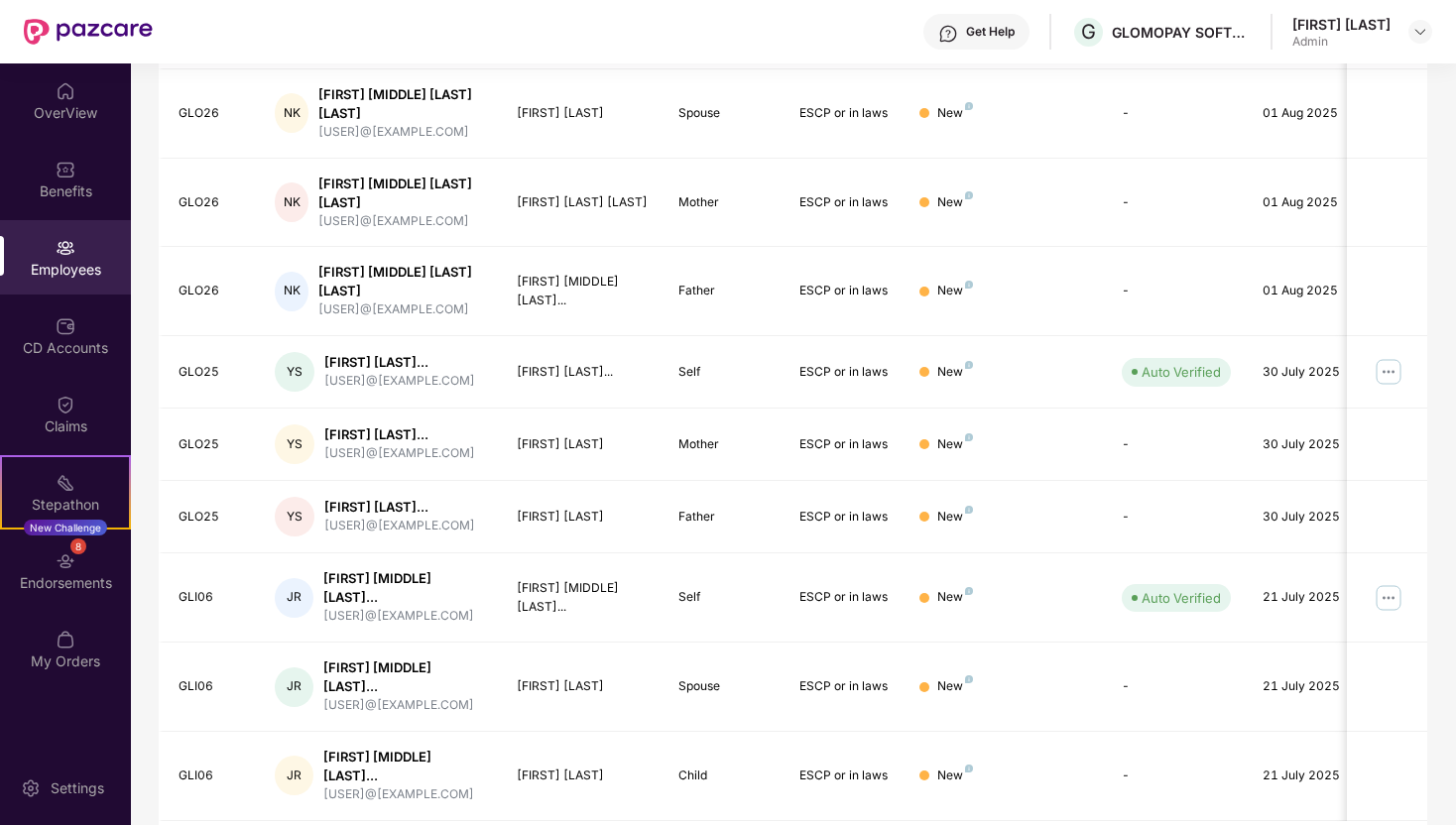 click on "2" at bounding box center (1213, 856) 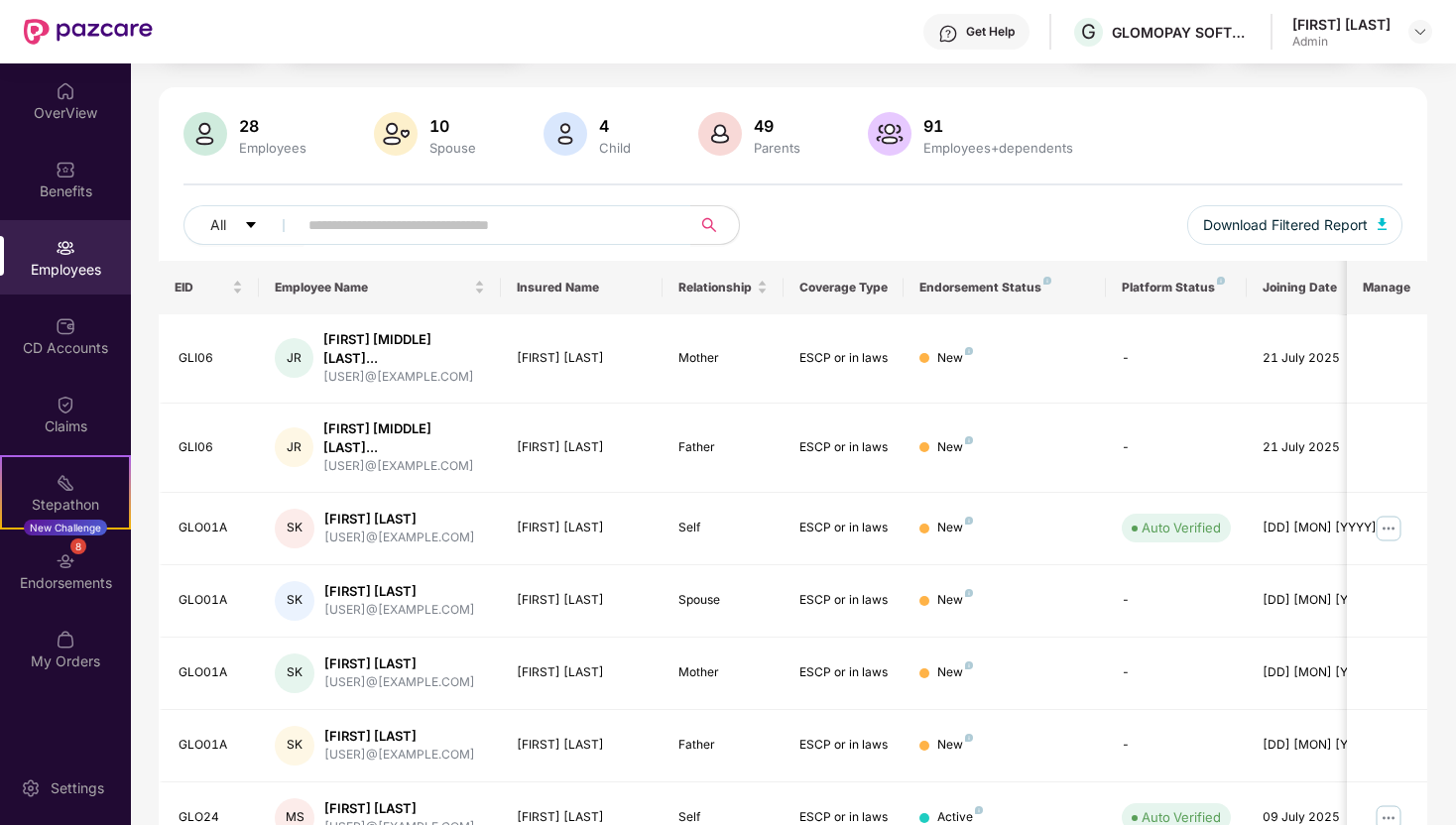 scroll, scrollTop: 394, scrollLeft: 0, axis: vertical 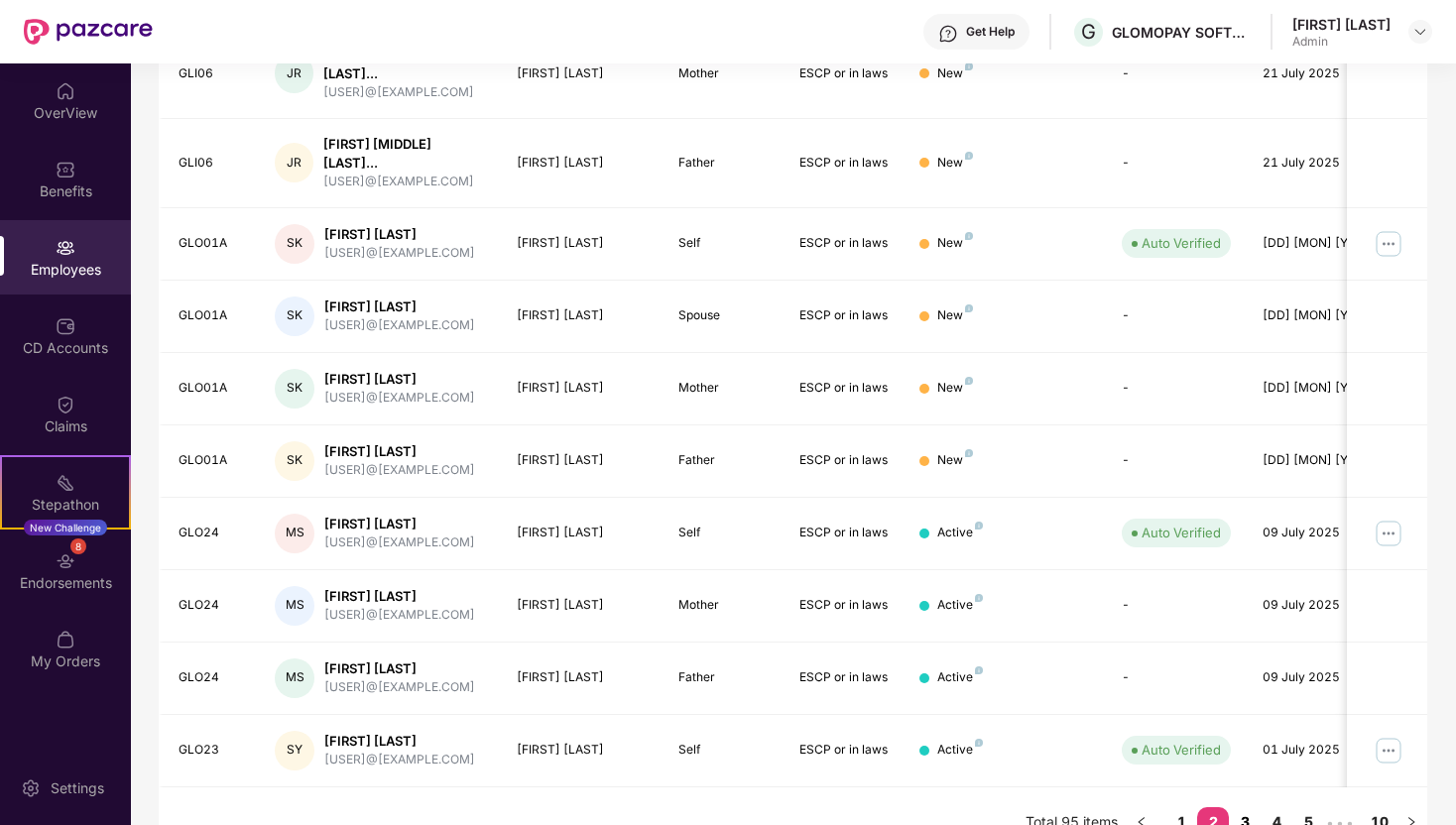 click on "3" at bounding box center (1245, 822) 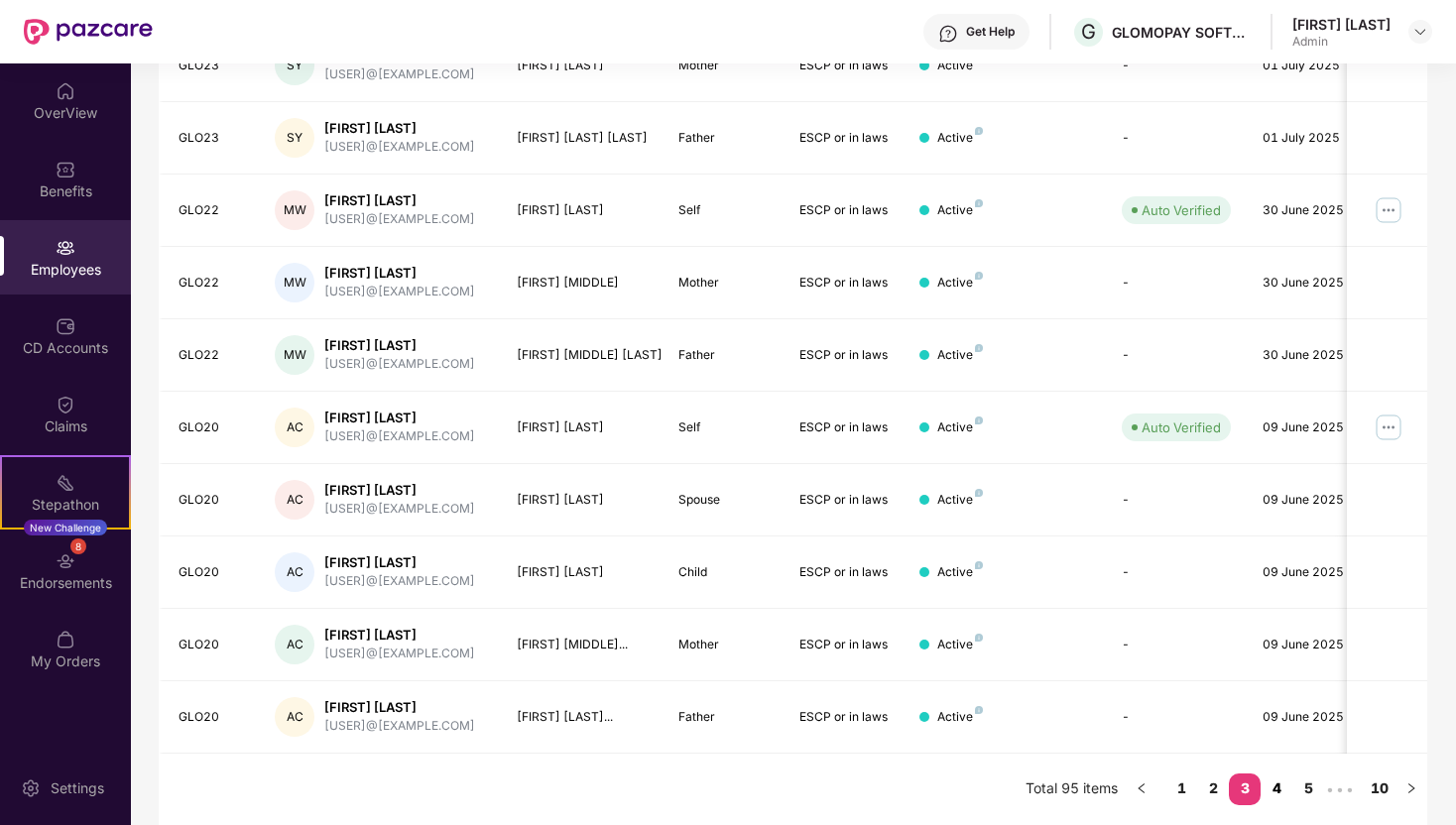click on "4" at bounding box center (1276, 788) 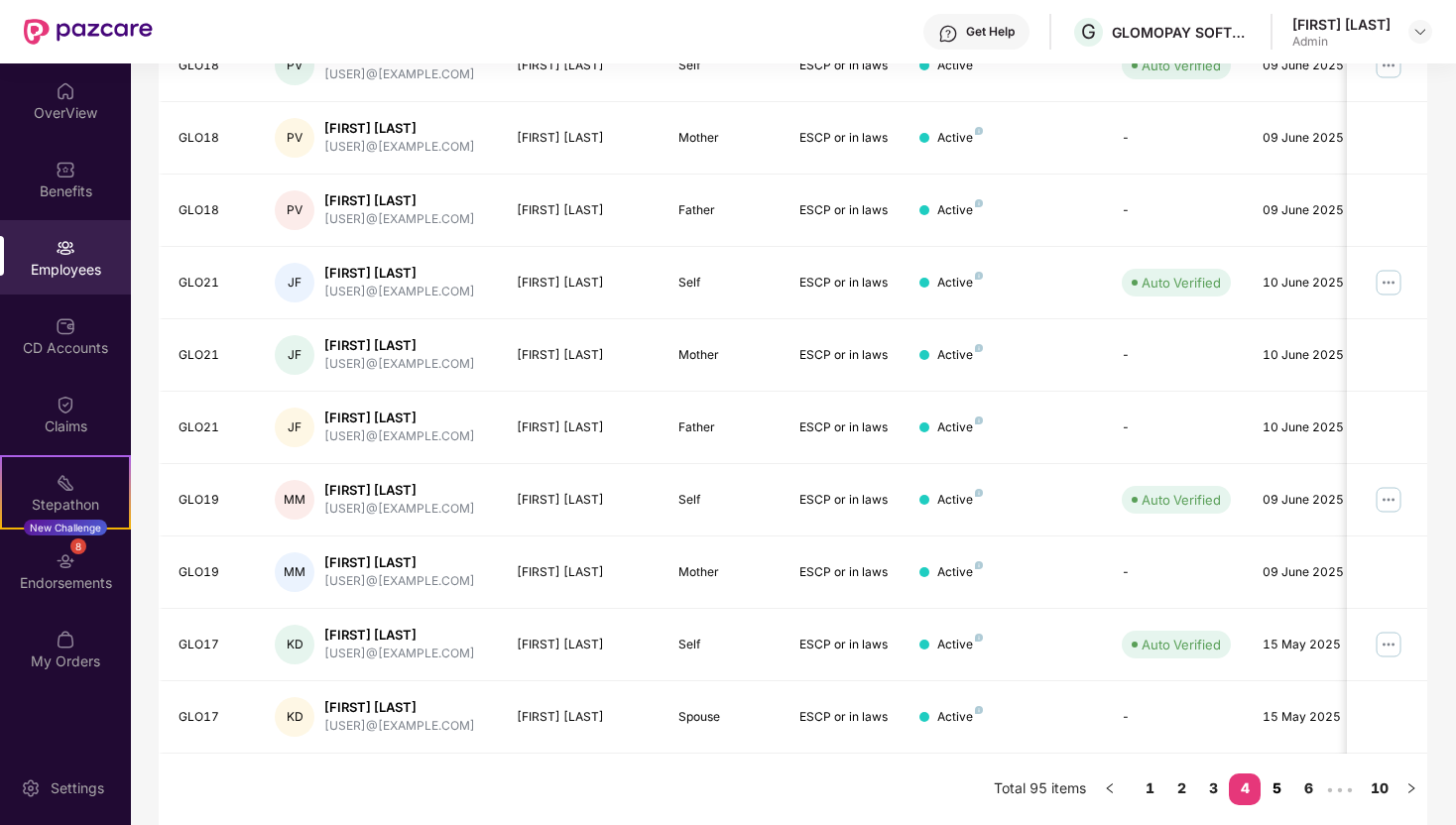 click on "5" at bounding box center [1276, 788] 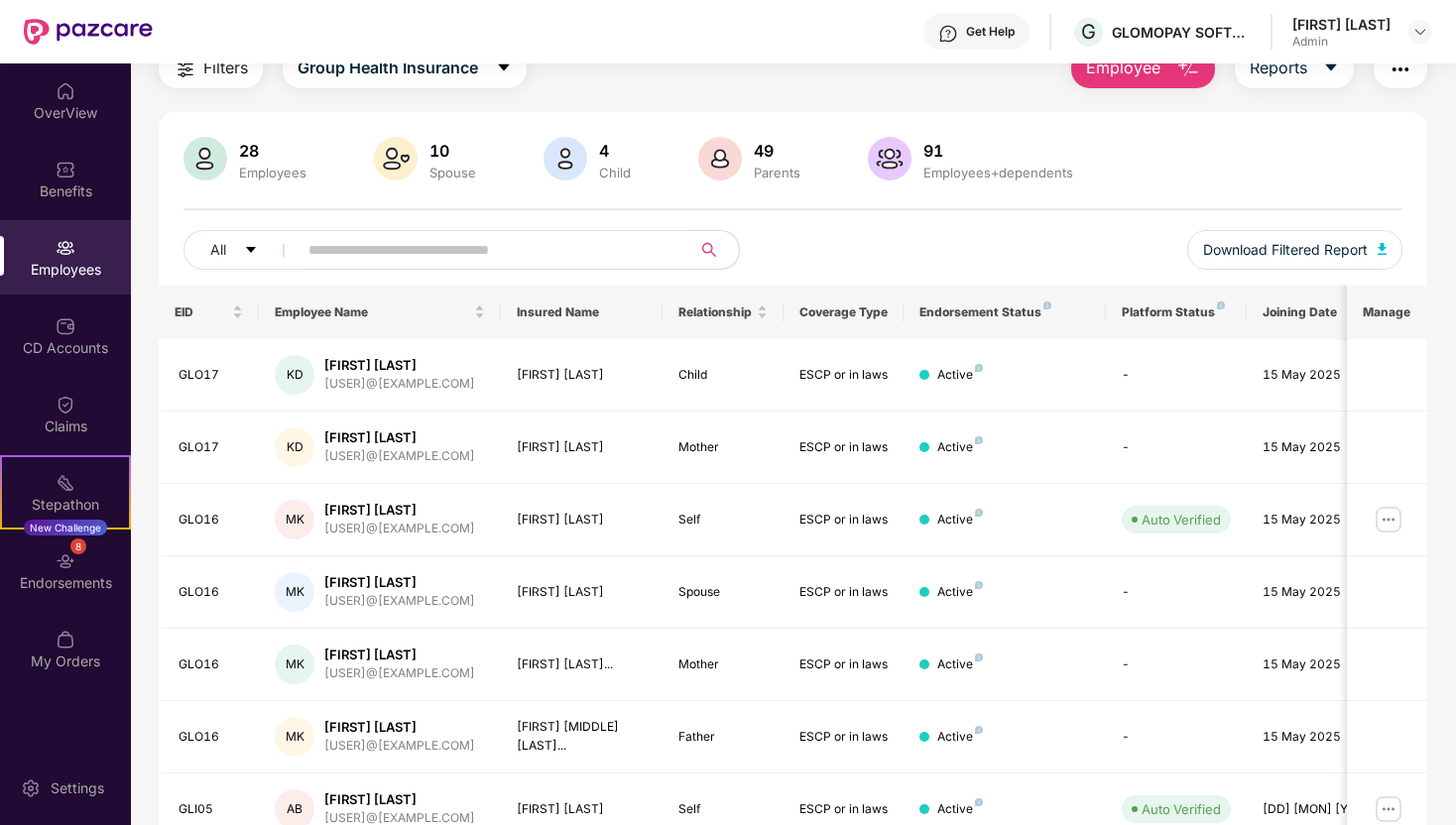 scroll, scrollTop: 411, scrollLeft: 0, axis: vertical 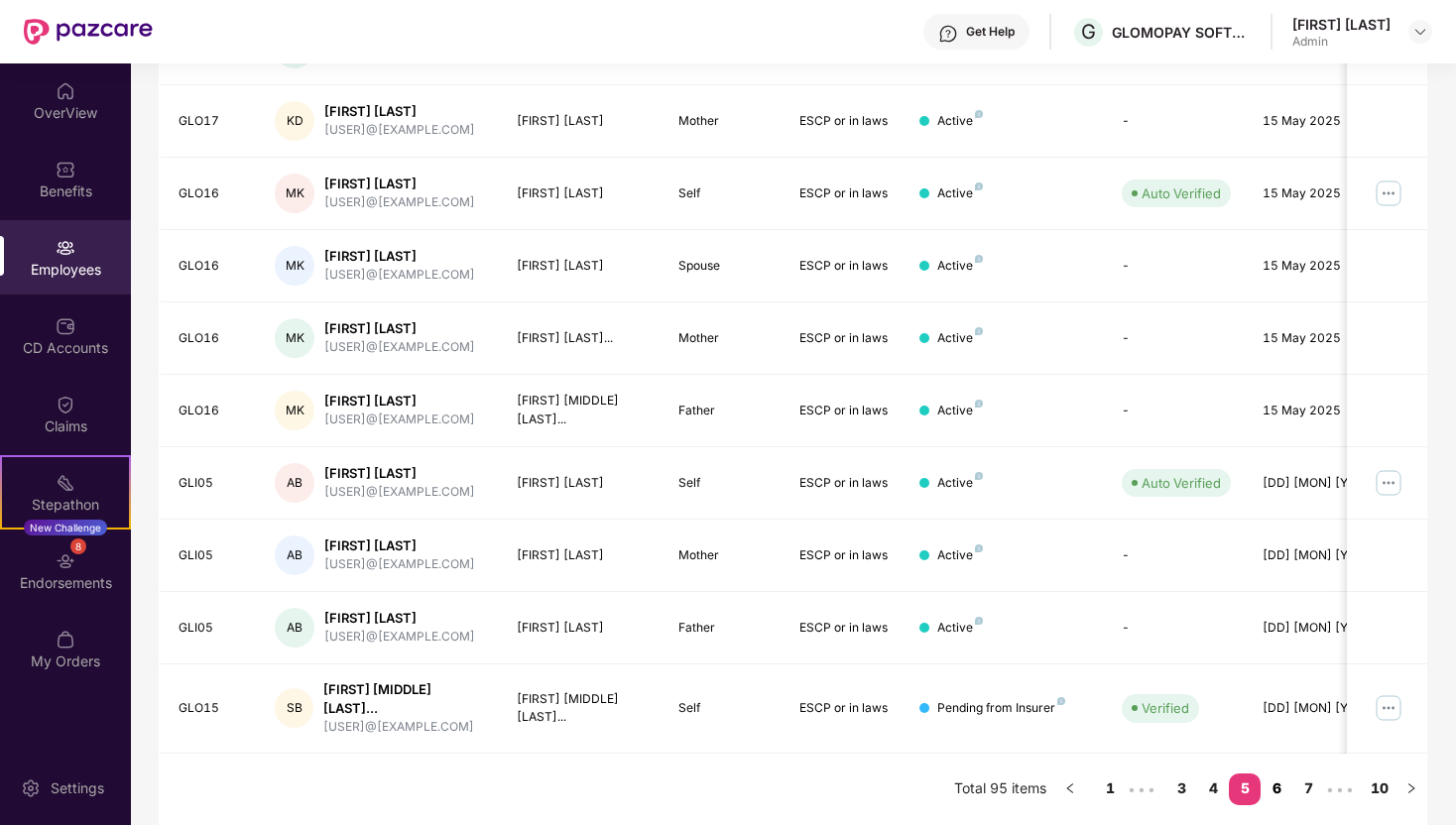 click on "6" at bounding box center (1276, 788) 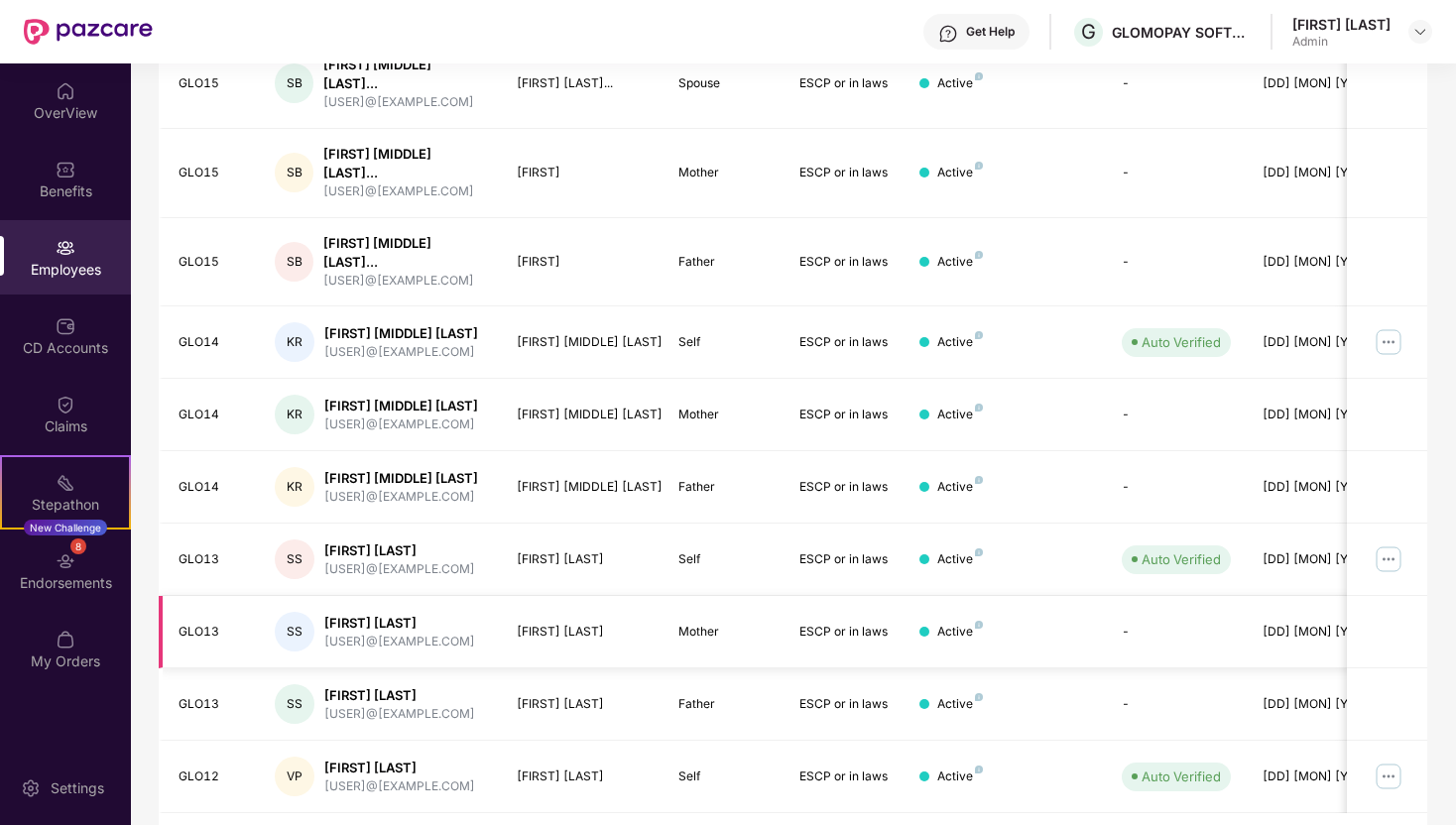 scroll, scrollTop: 443, scrollLeft: 0, axis: vertical 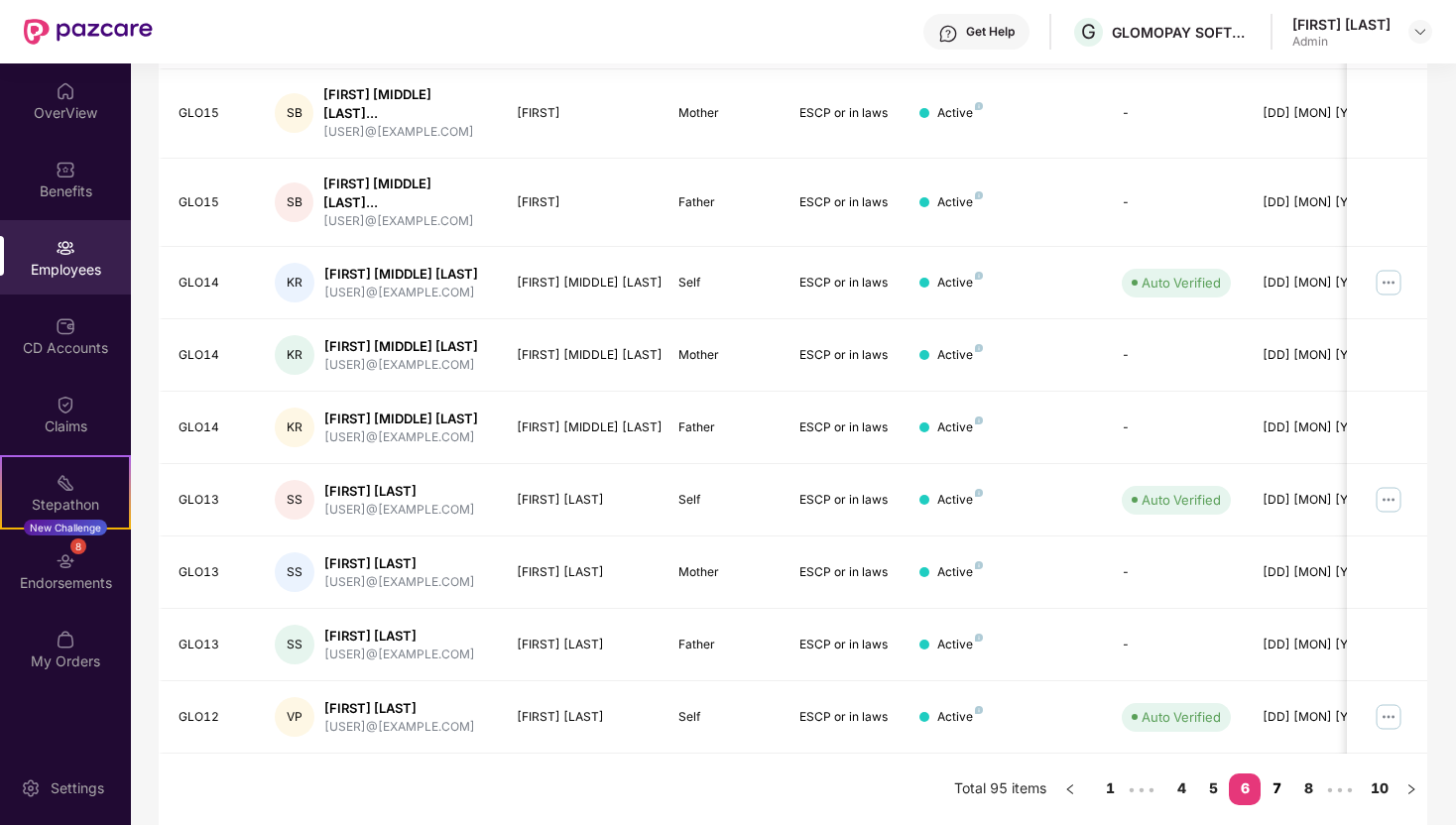 click on "7" at bounding box center (1276, 788) 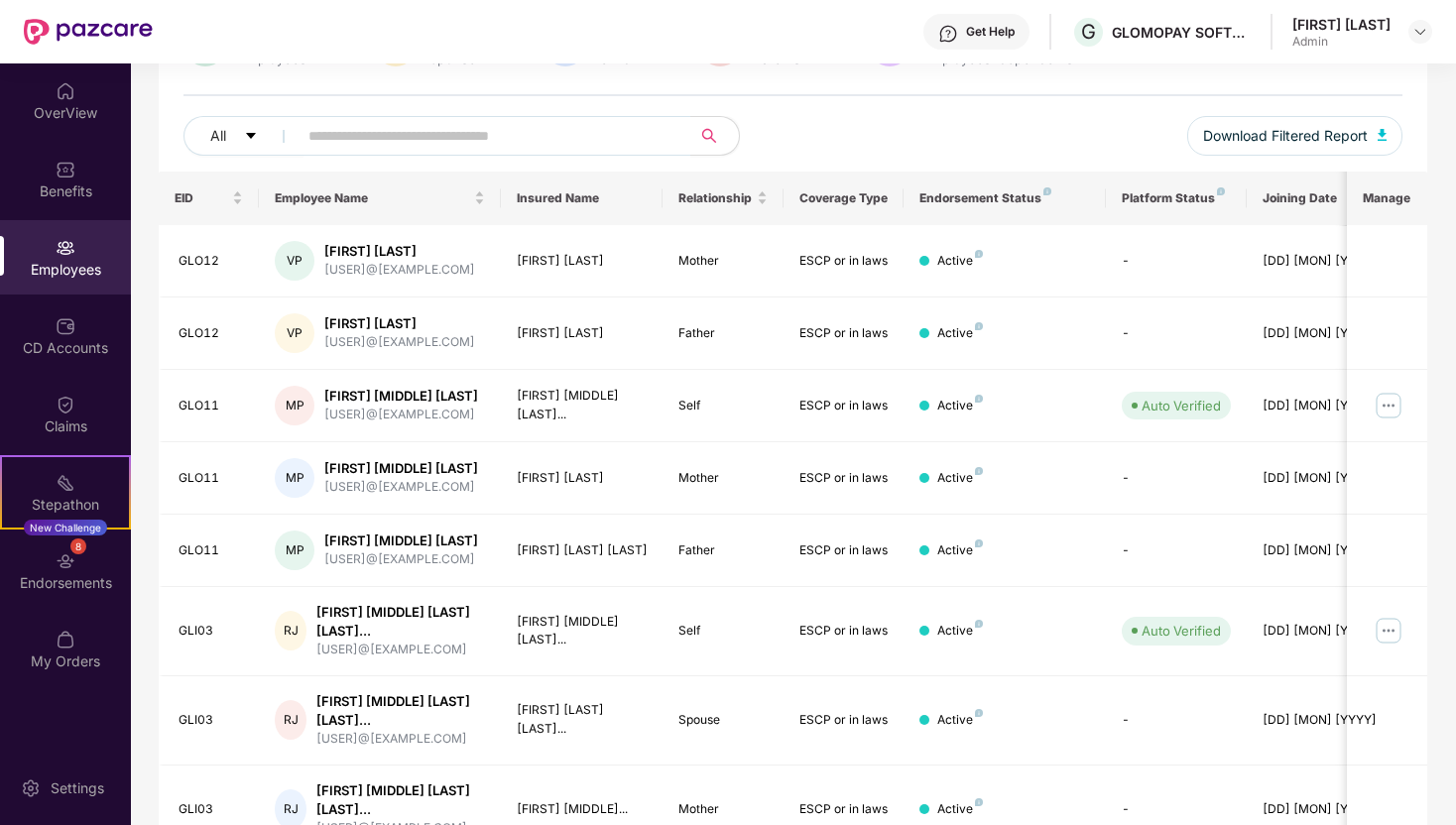 scroll, scrollTop: 394, scrollLeft: 0, axis: vertical 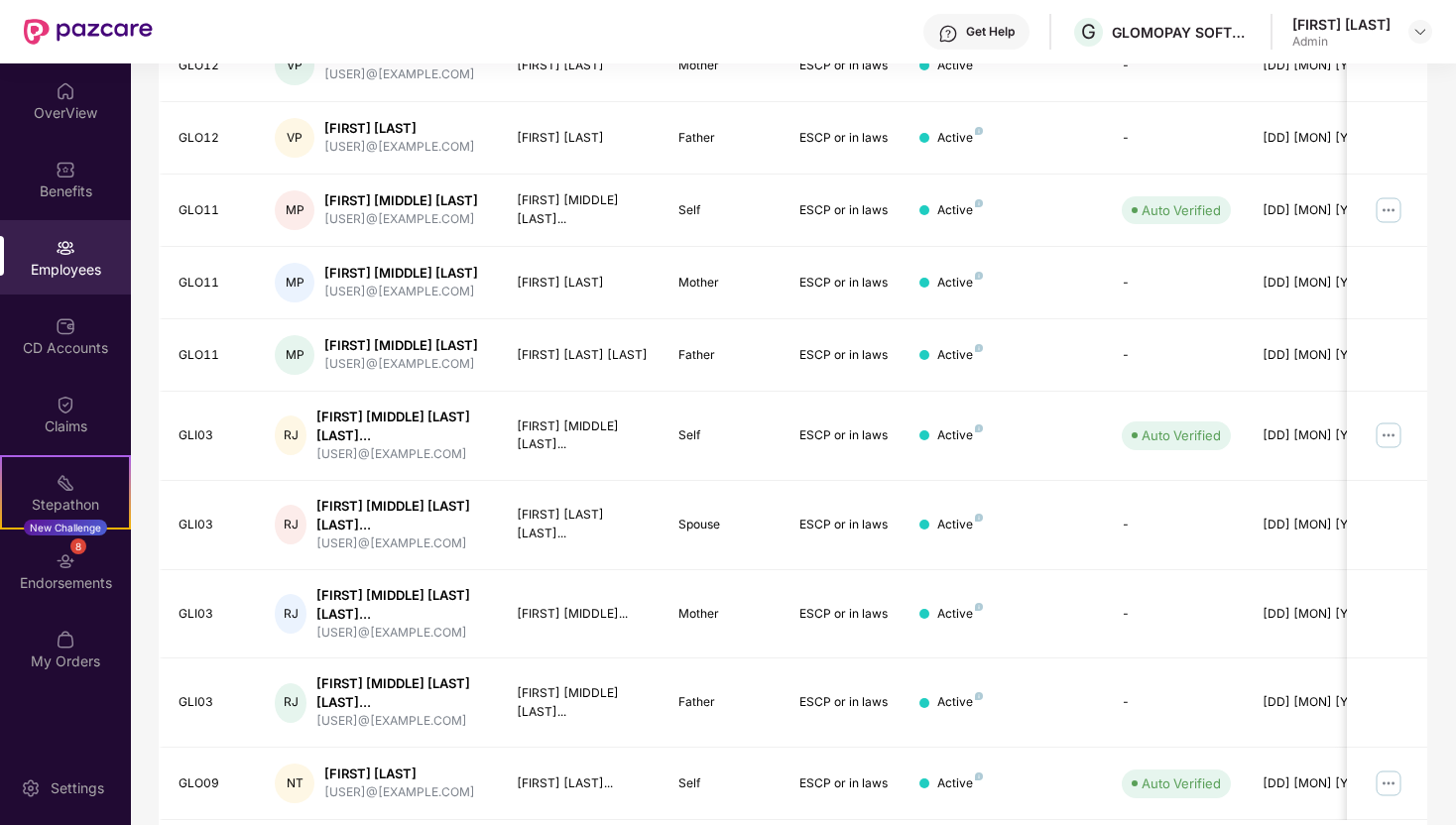 click on "8" at bounding box center (1316, 855) 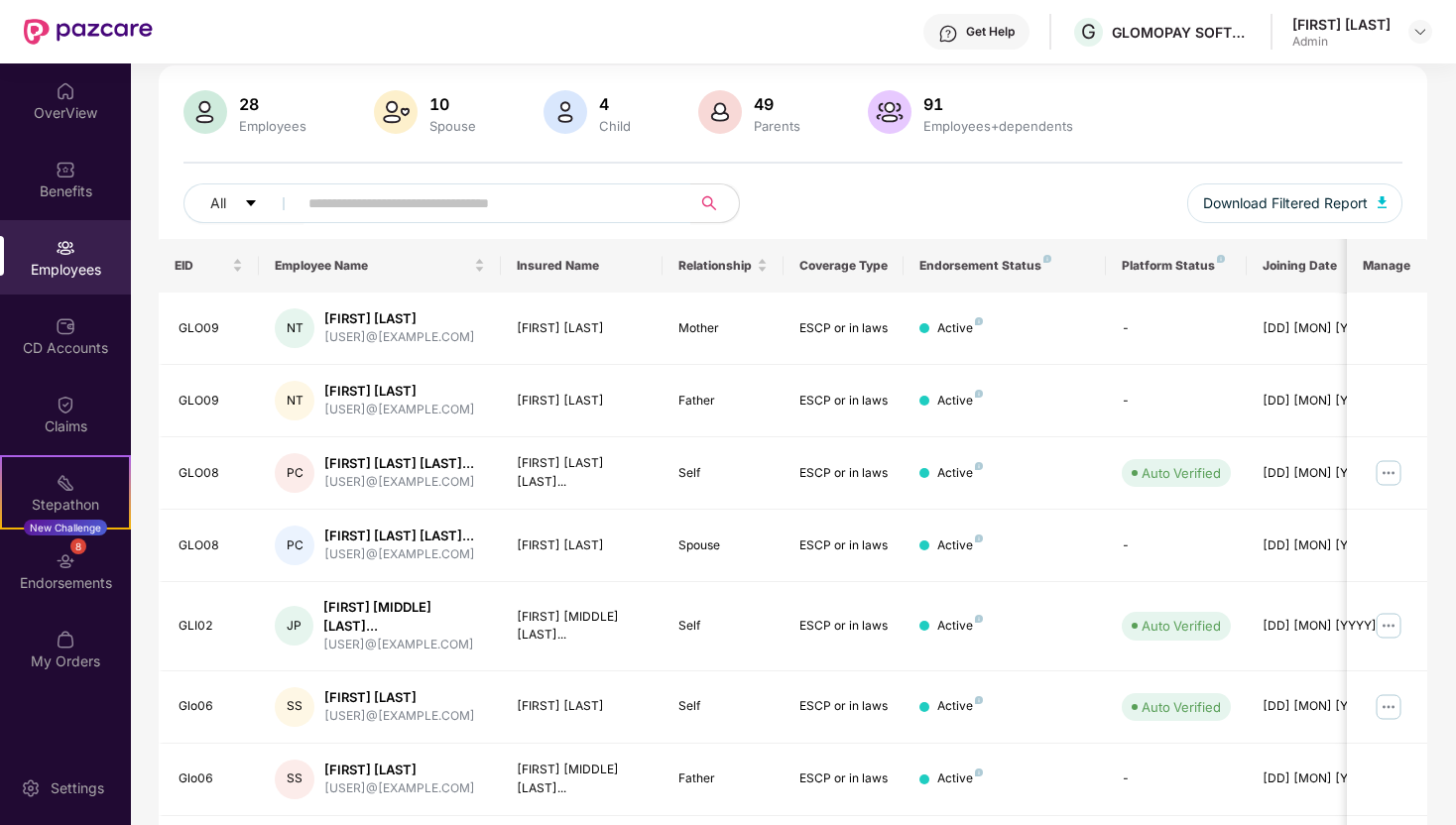 scroll, scrollTop: 426, scrollLeft: 0, axis: vertical 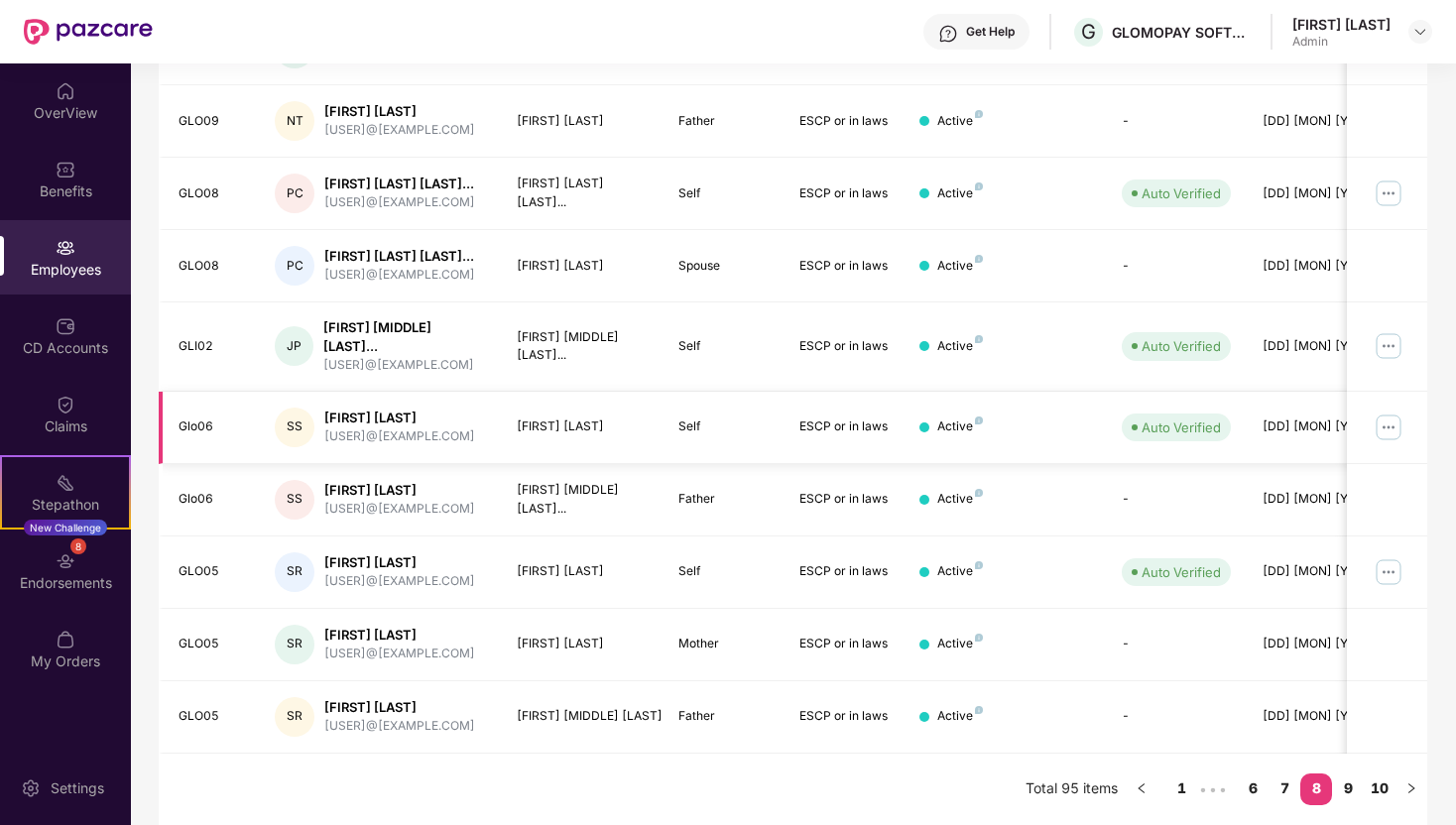 click at bounding box center [1389, 427] 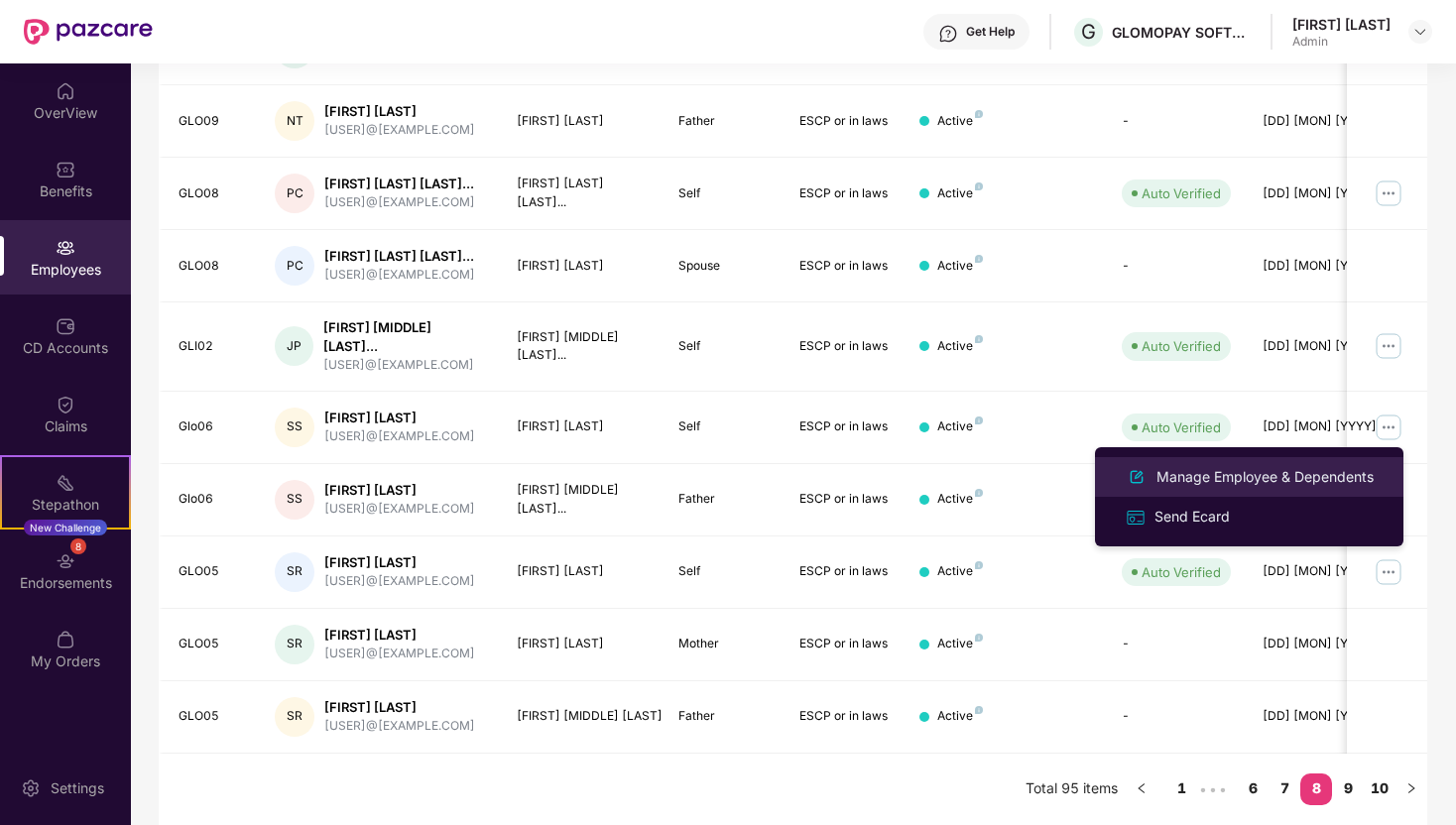click on "Manage Employee & Dependents" at bounding box center (1265, 477) 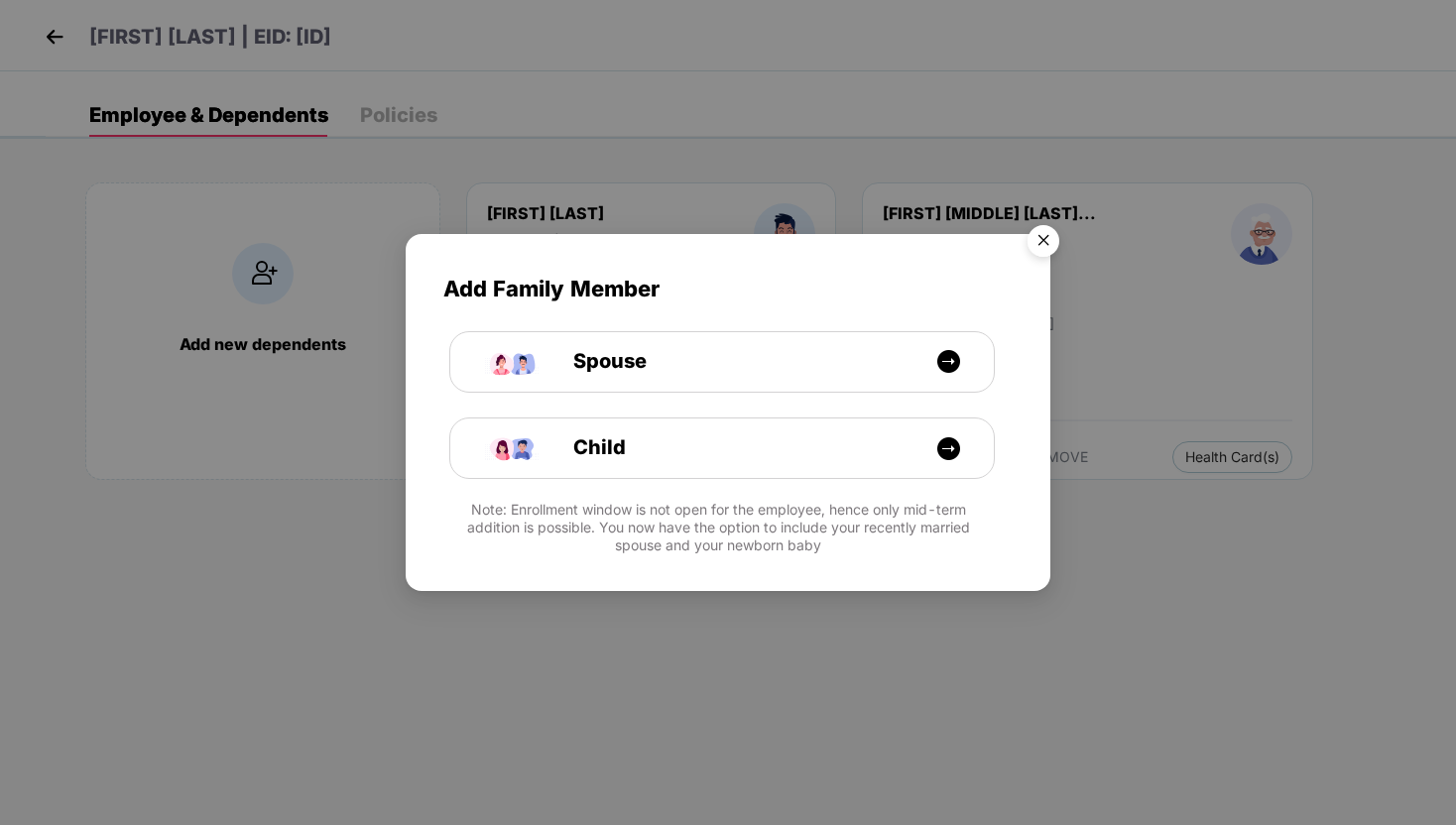 click at bounding box center [1043, 244] 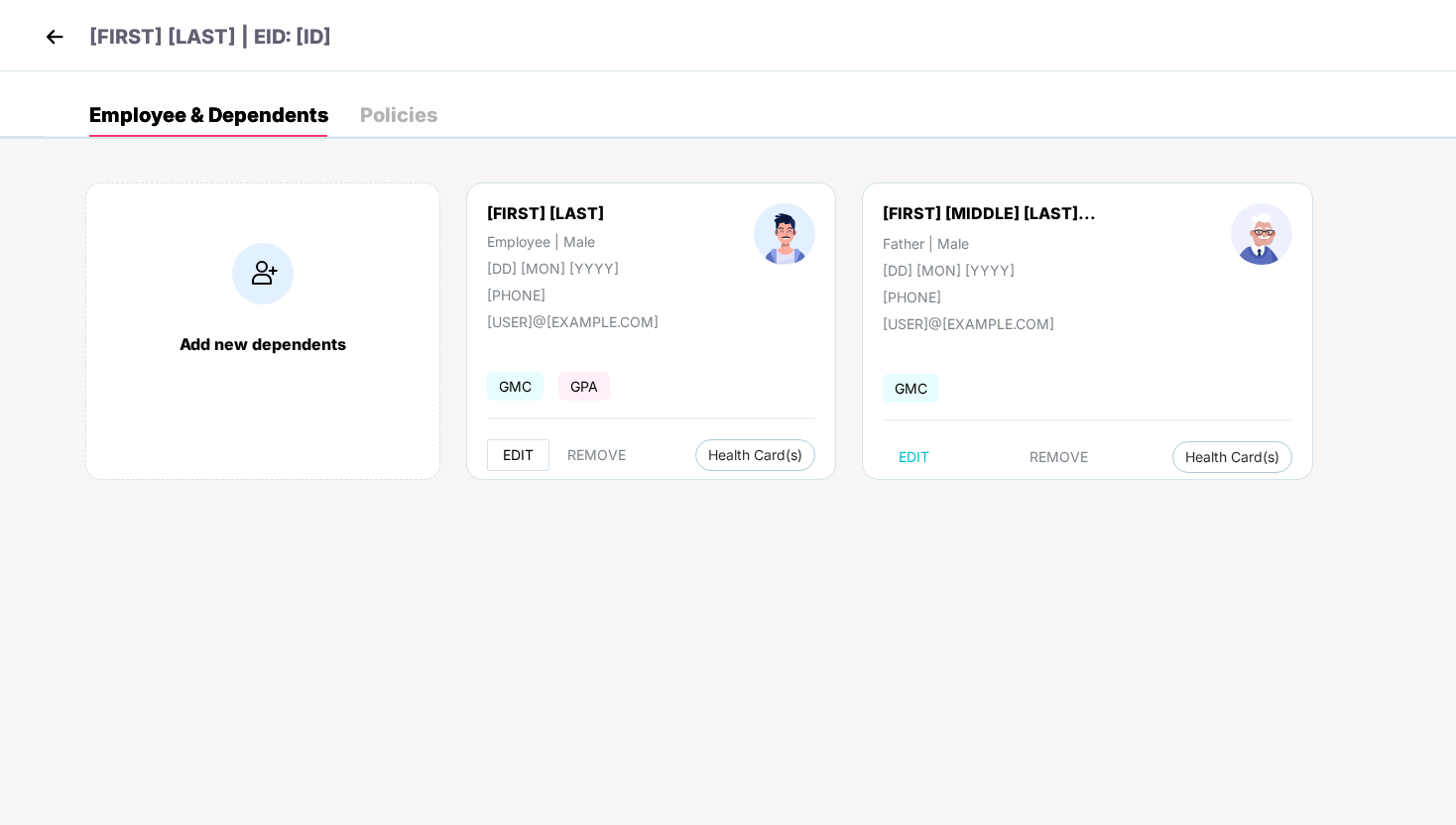 click on "EDIT" at bounding box center (518, 455) 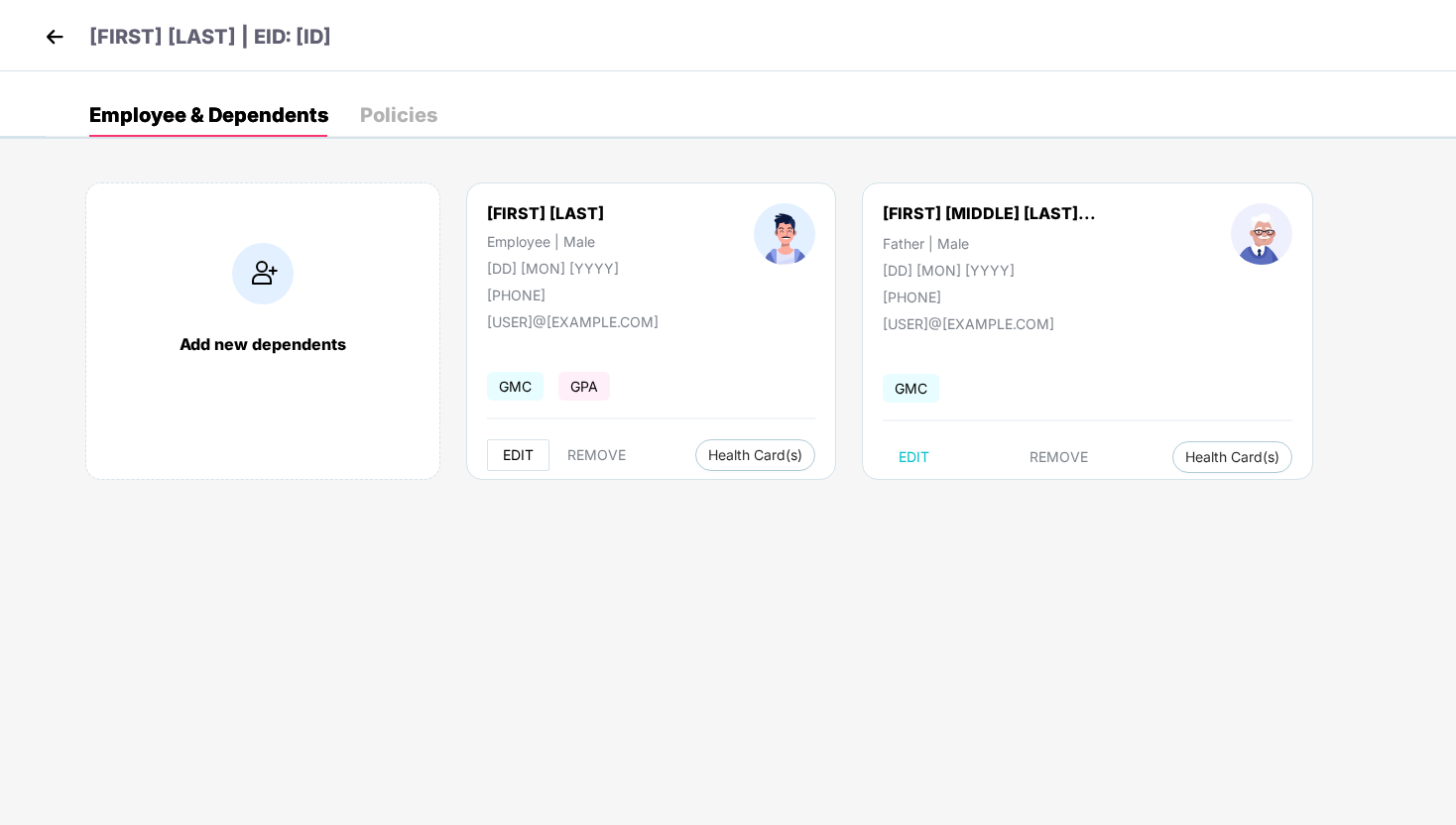 select on "****" 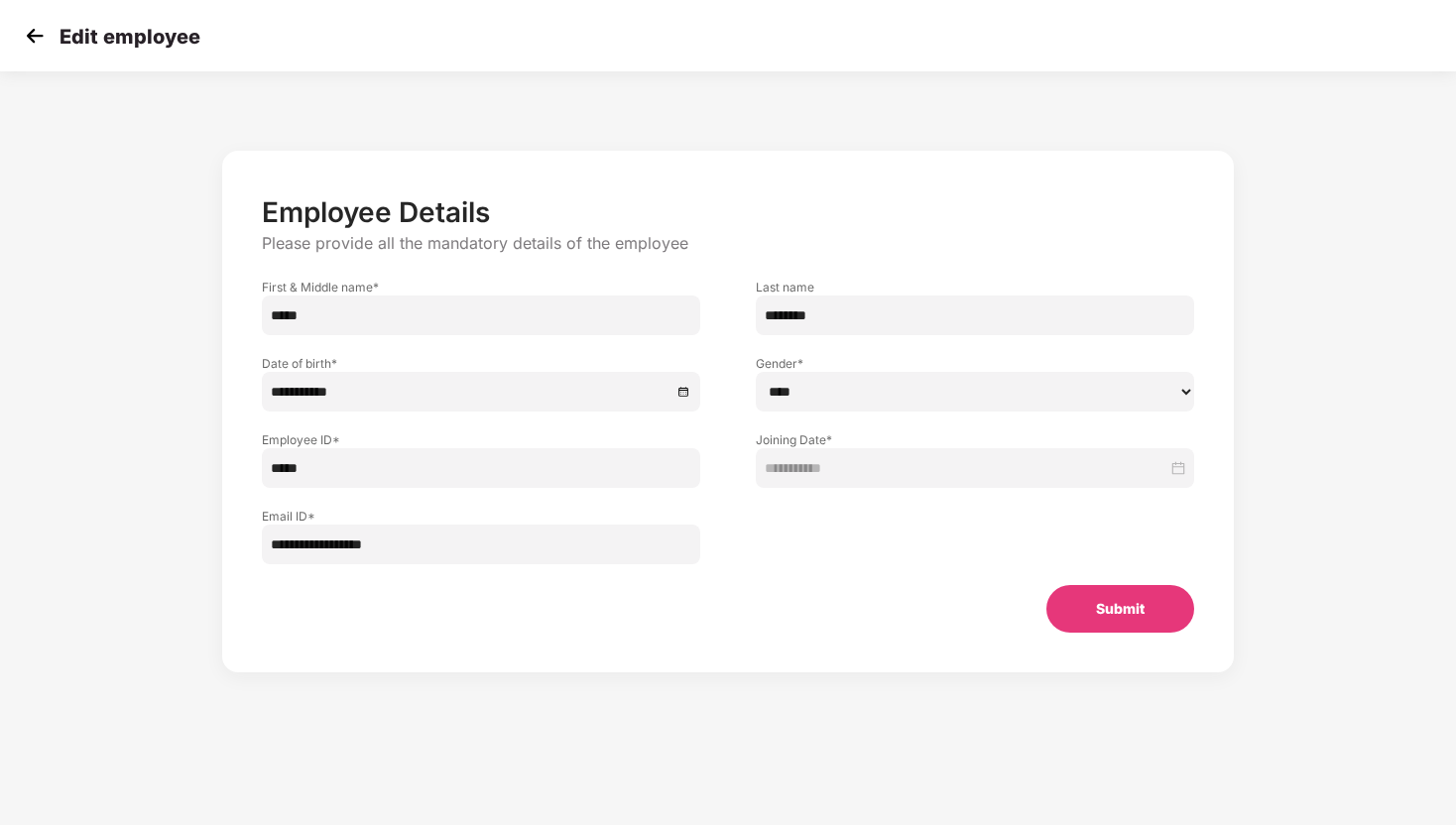 click at bounding box center (35, 36) 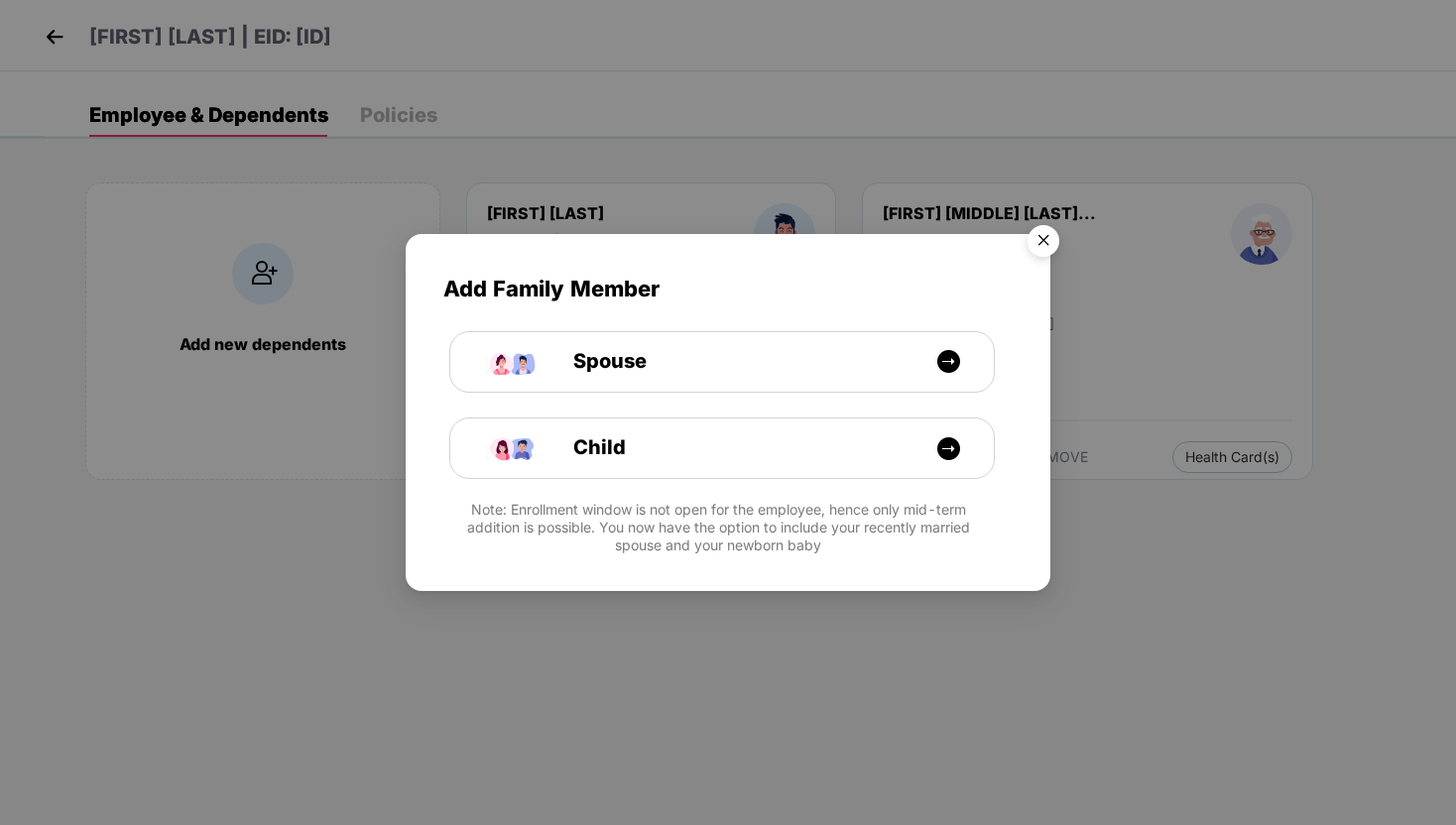 click at bounding box center [1043, 244] 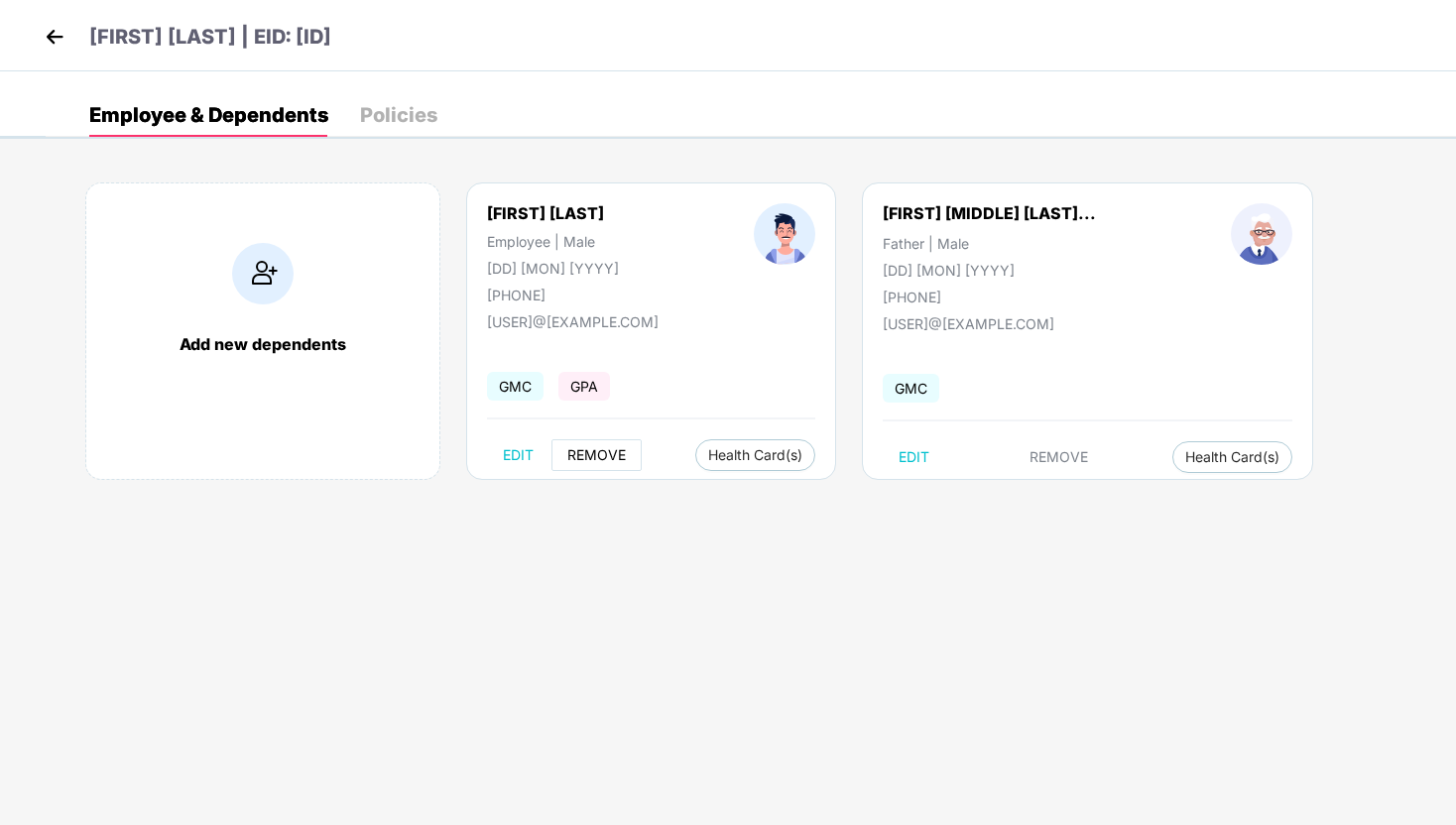 click on "REMOVE" at bounding box center (596, 455) 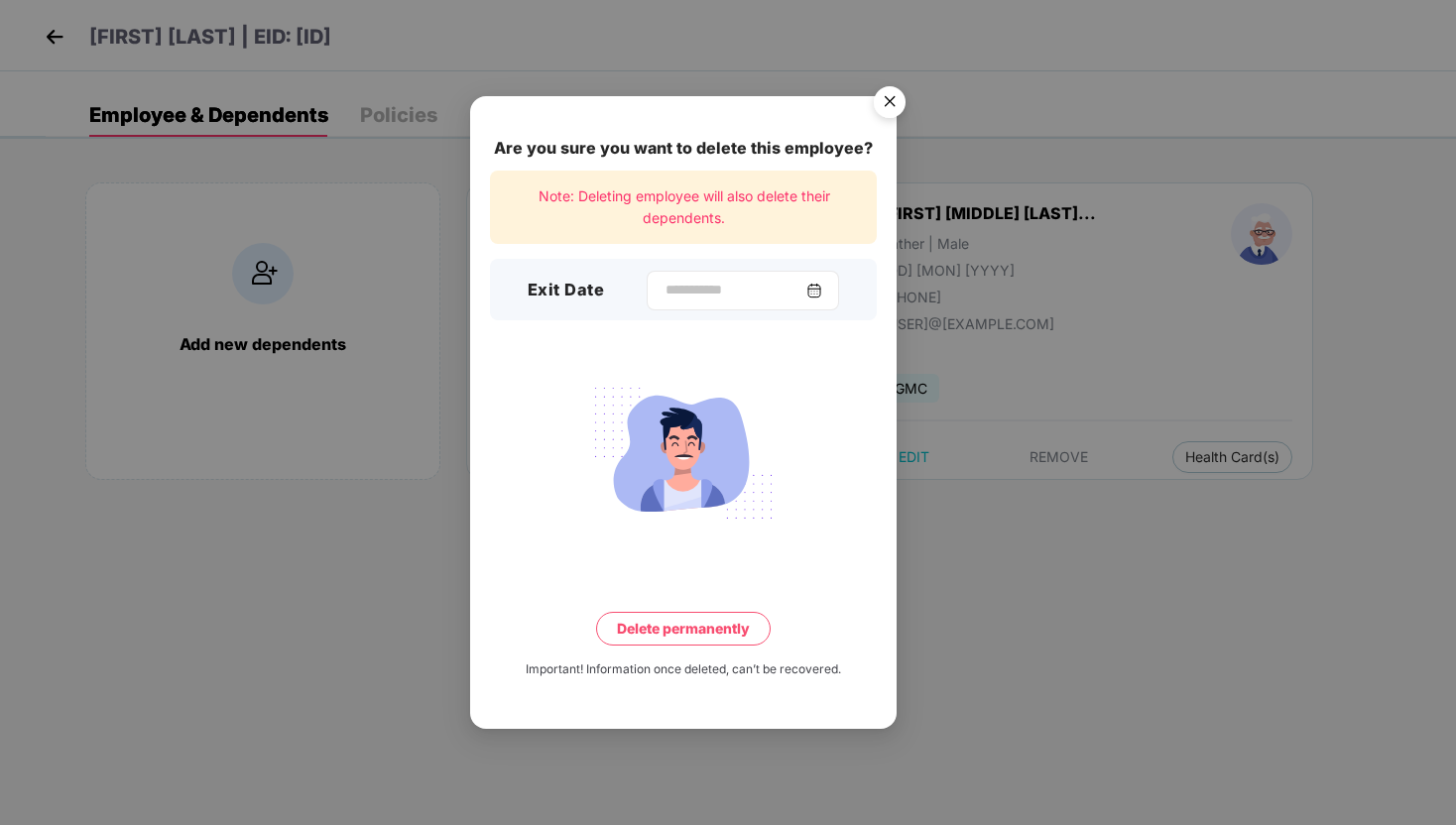 click at bounding box center [814, 291] 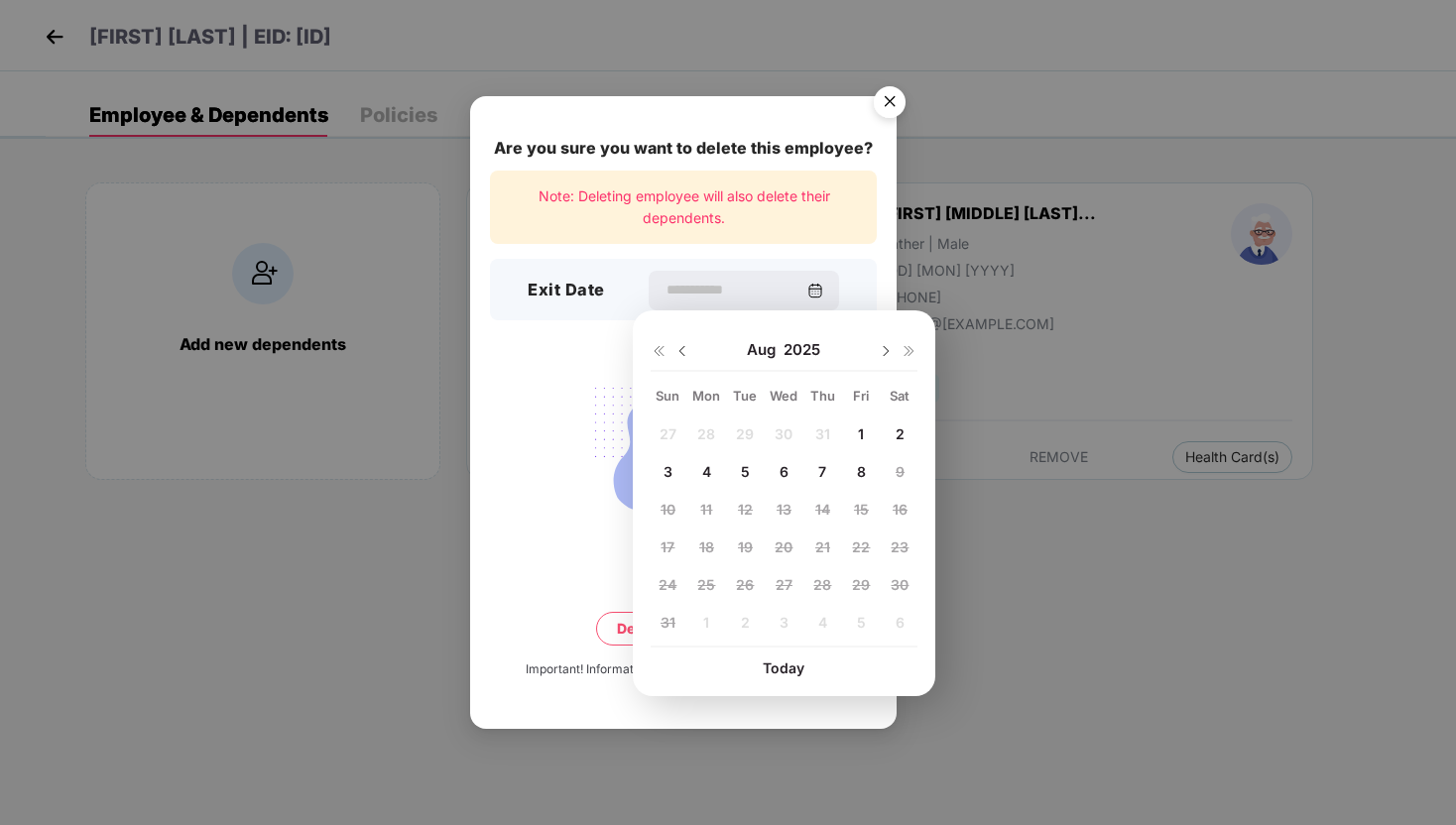 click on "7" at bounding box center (822, 472) 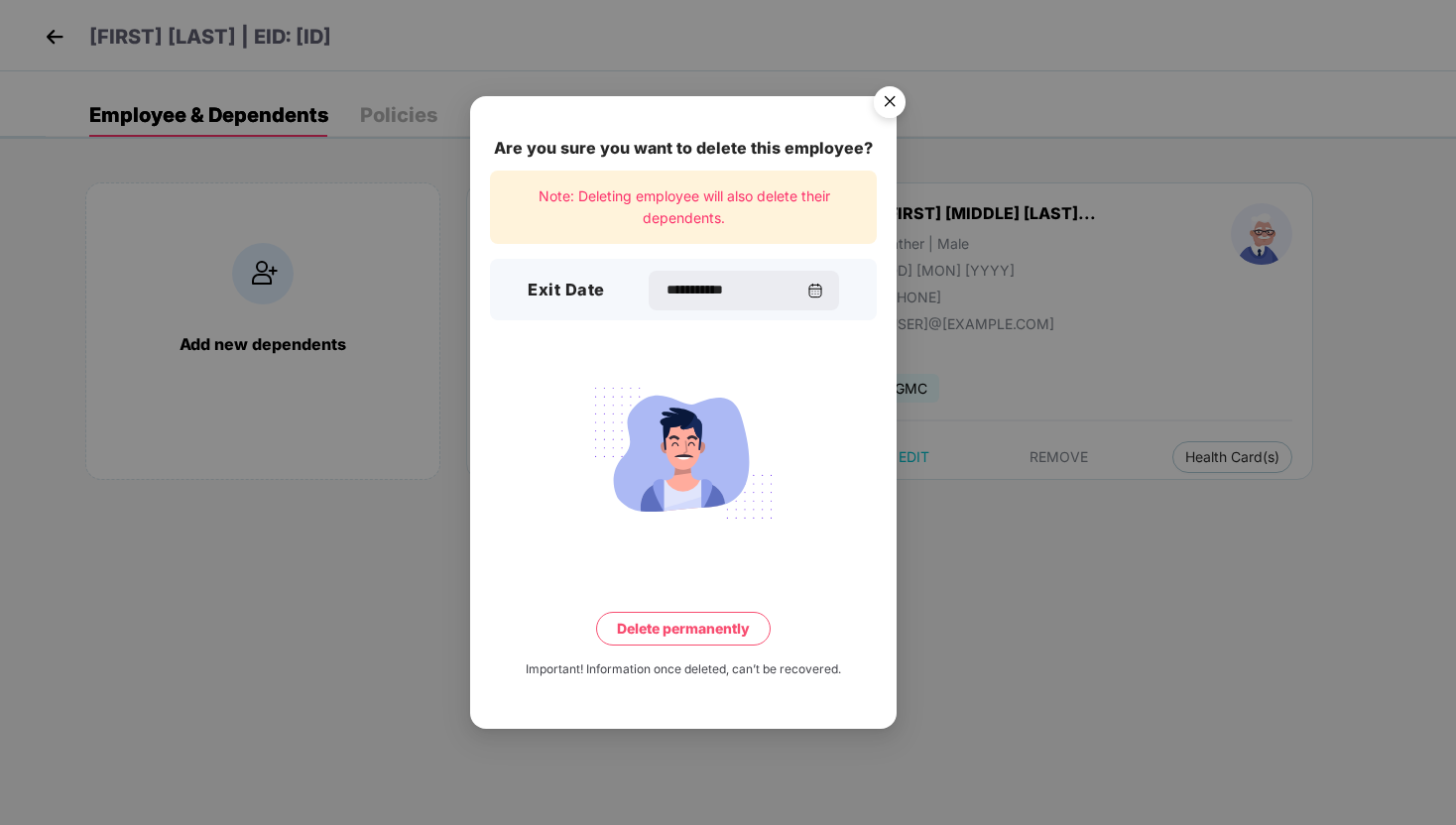 click on "Delete permanently" at bounding box center [683, 629] 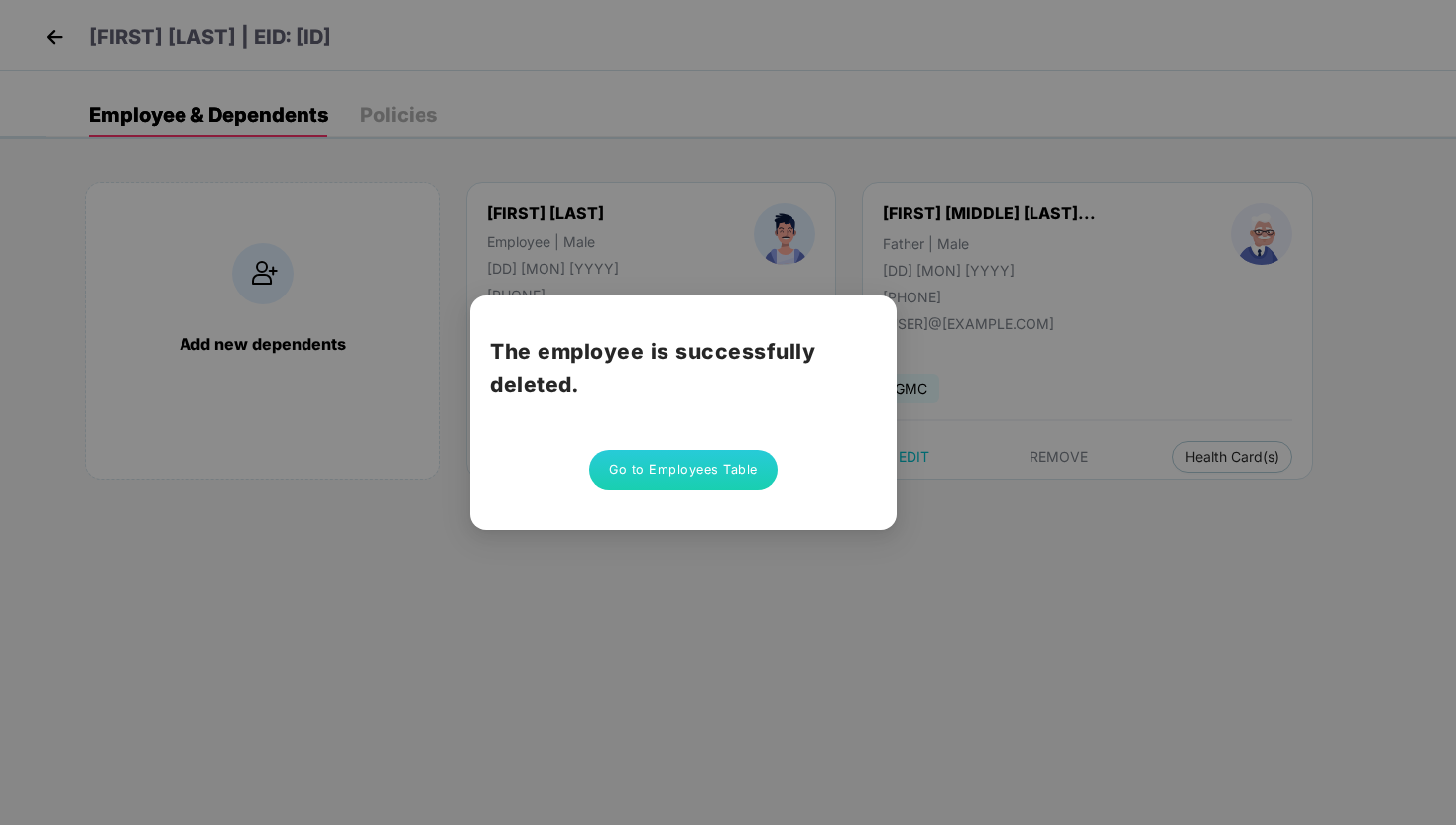 click on "Go to Employees Table" at bounding box center (683, 470) 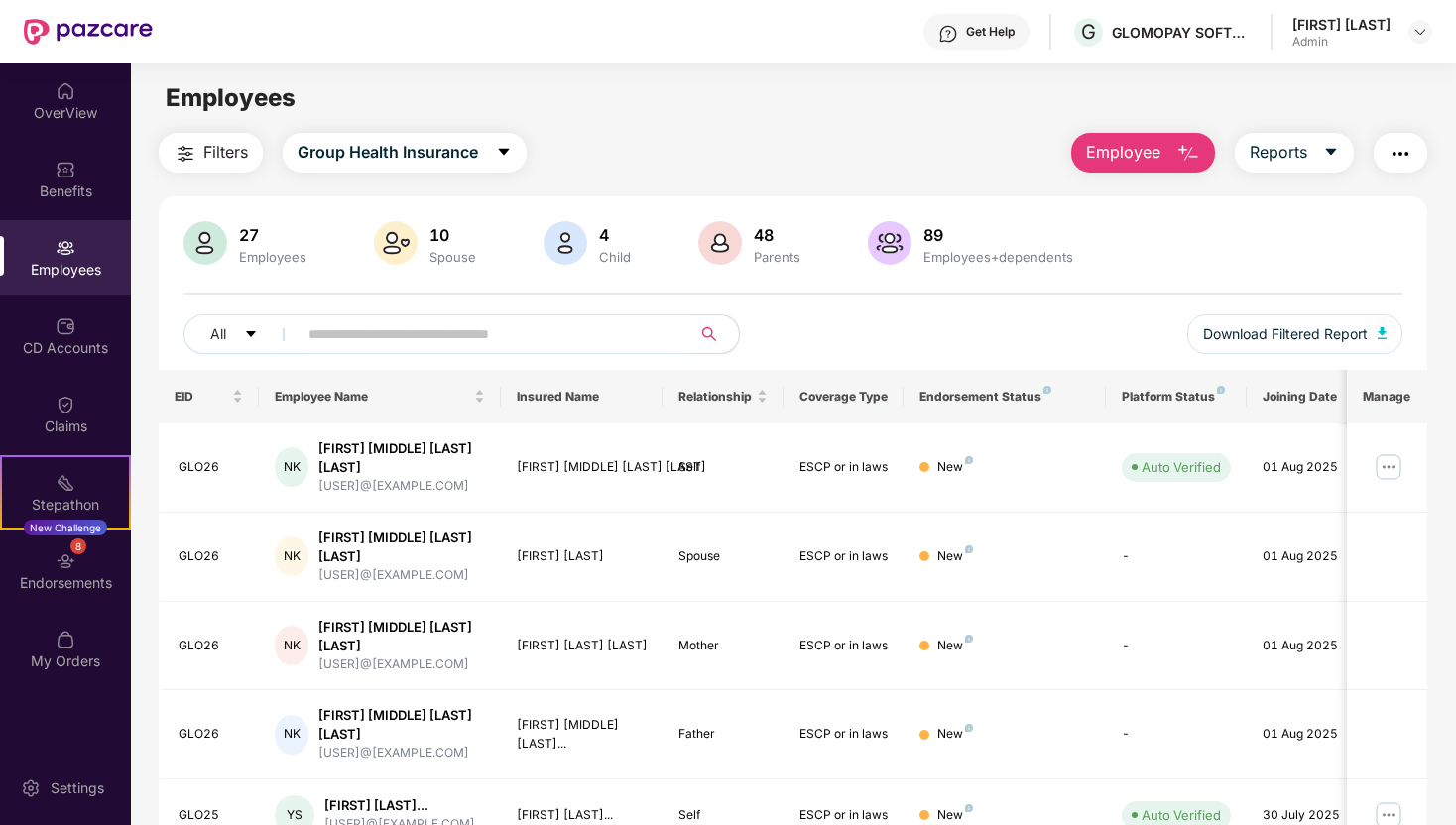 click at bounding box center [488, 334] 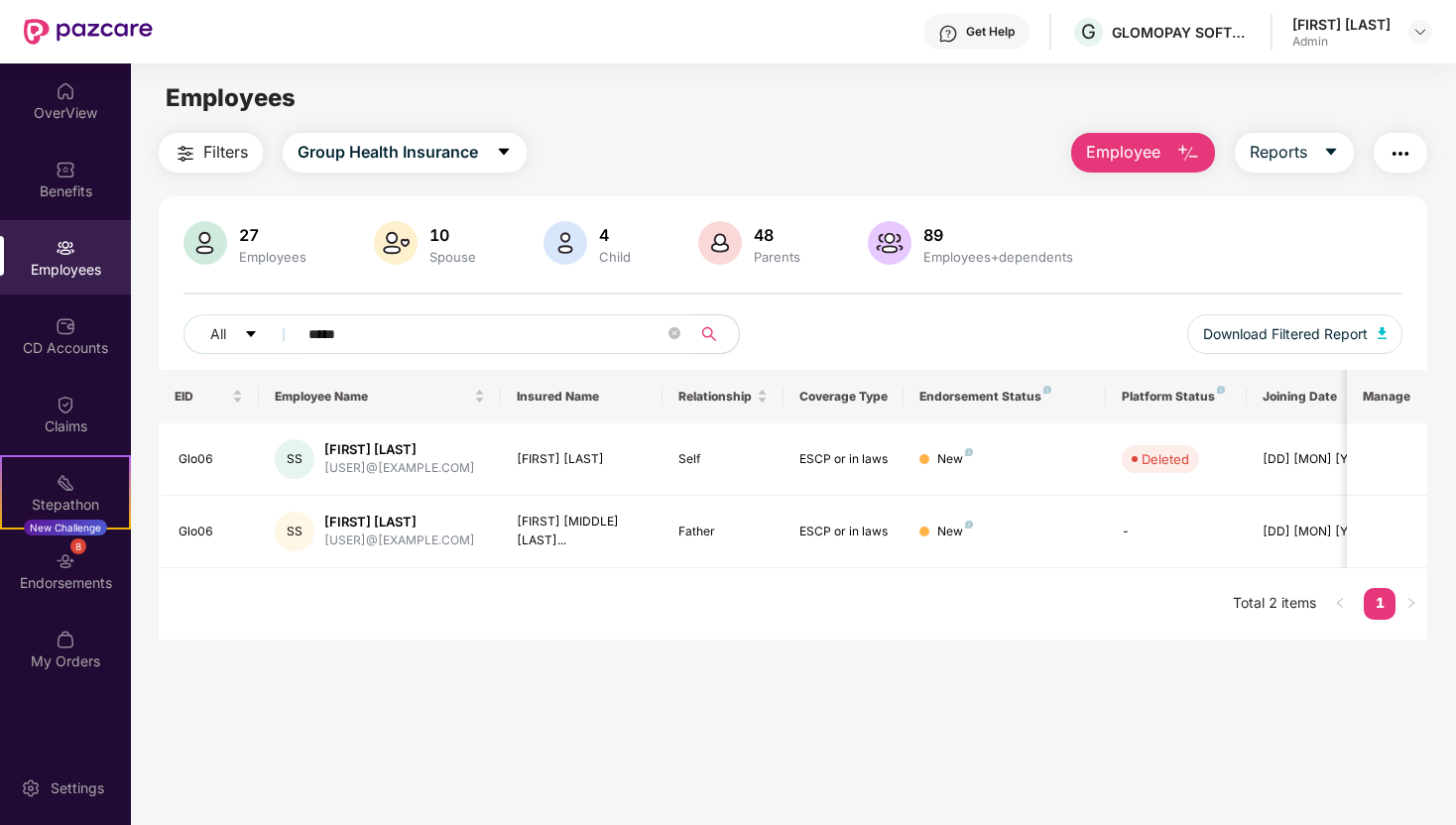 type on "*****" 